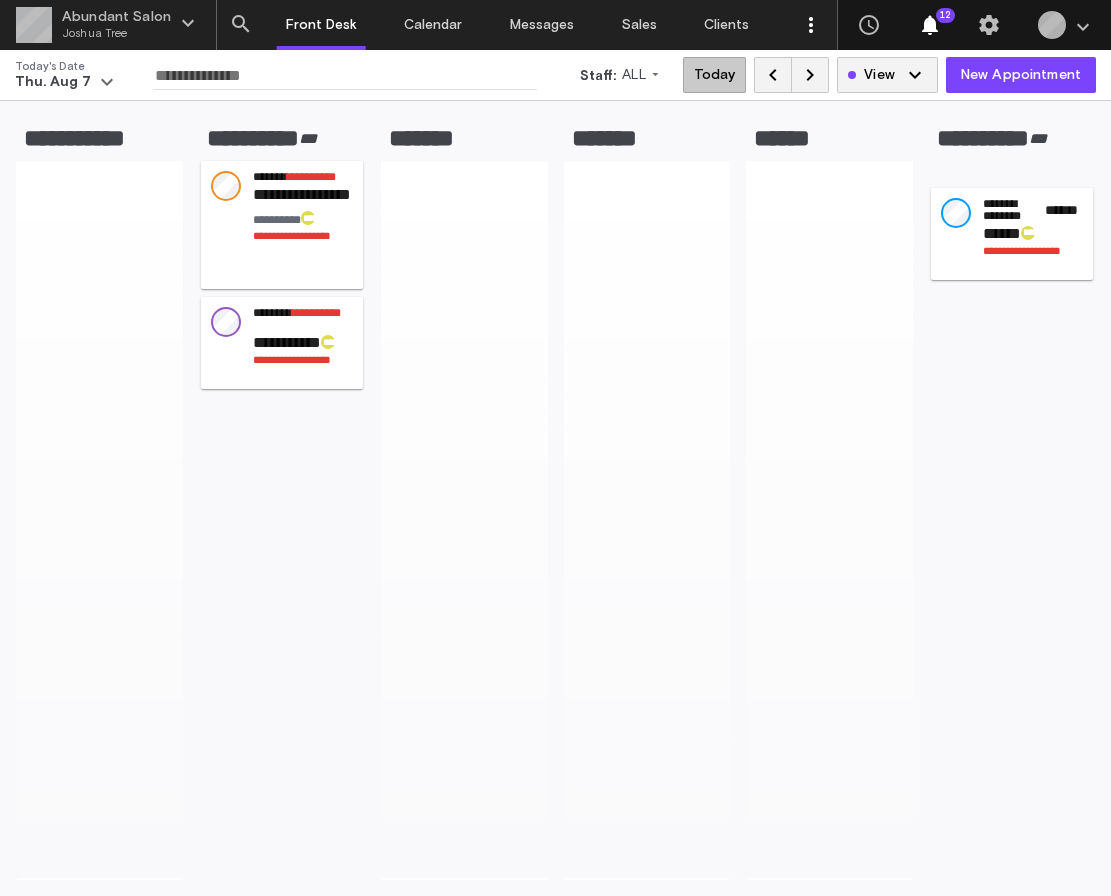 scroll, scrollTop: 0, scrollLeft: 0, axis: both 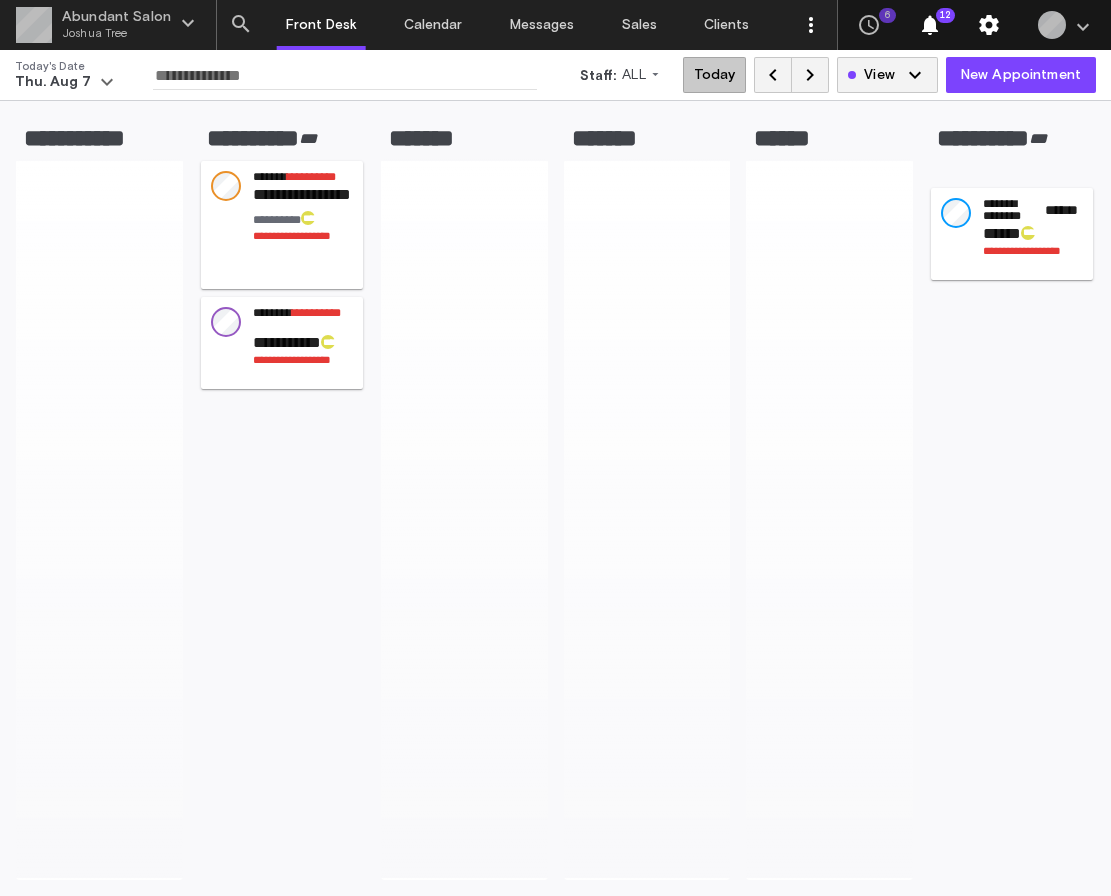 click on "settings" at bounding box center [989, 25] 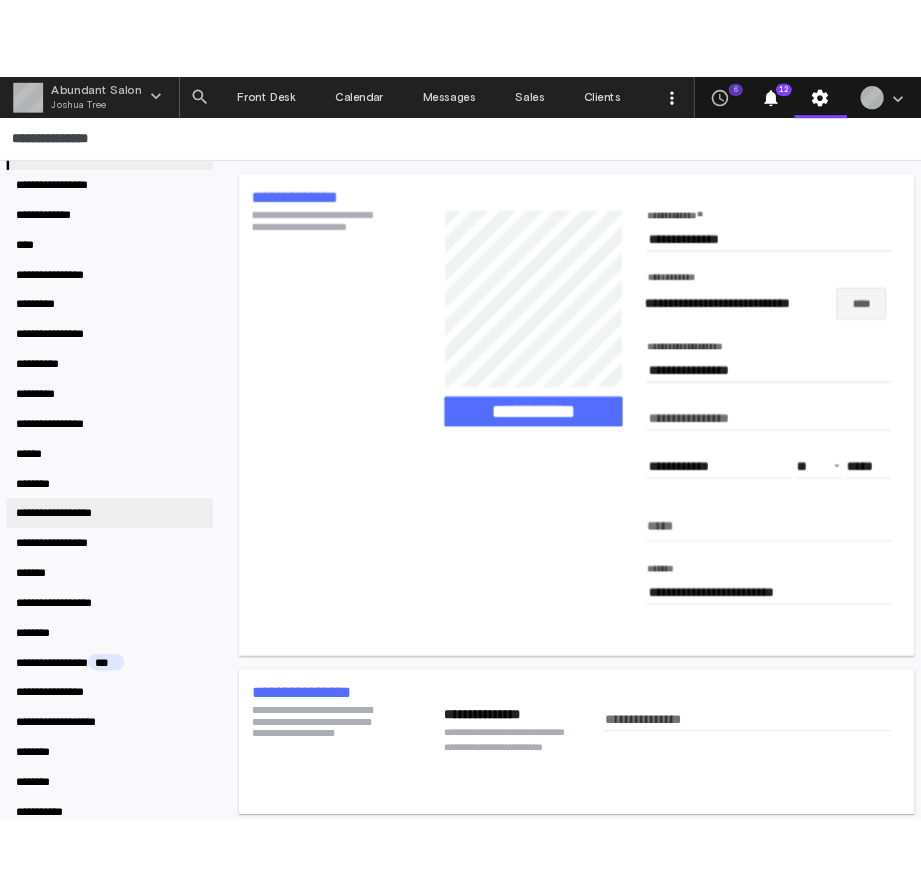 scroll, scrollTop: 134, scrollLeft: 0, axis: vertical 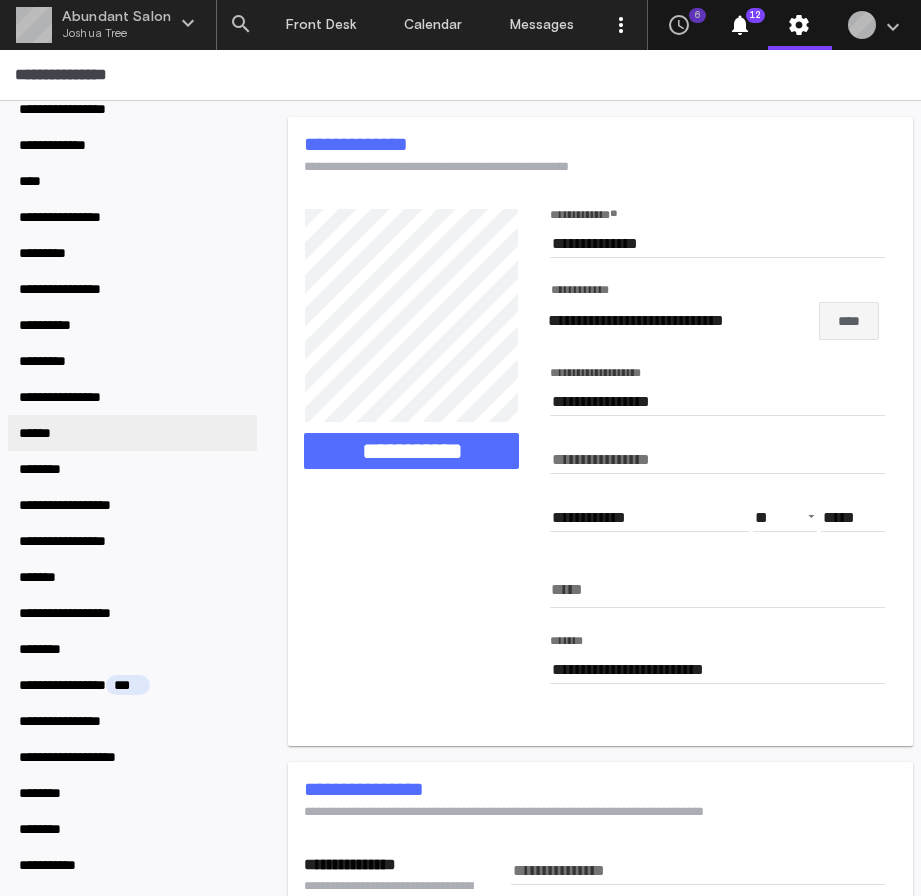click on "******" at bounding box center [132, 433] 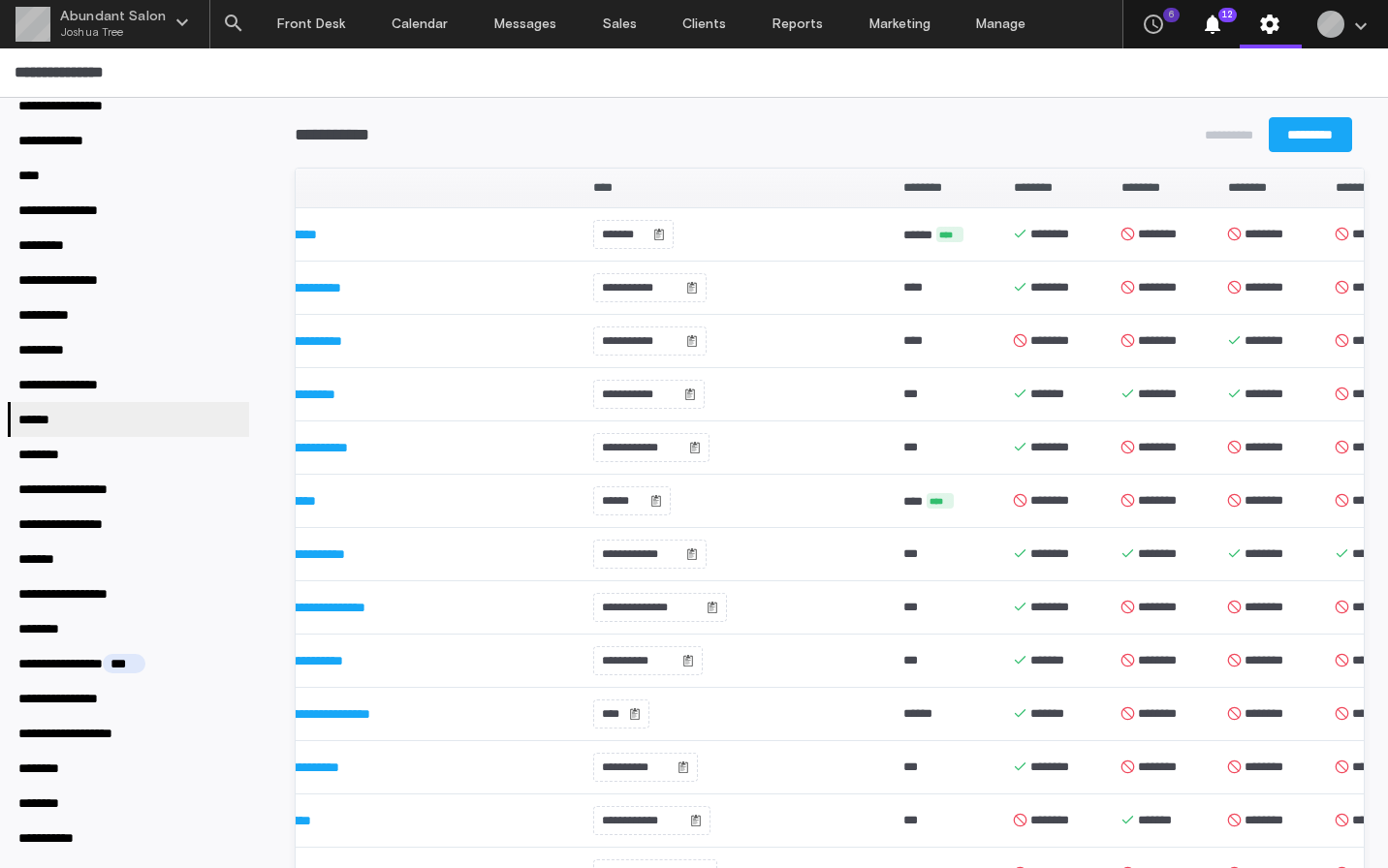 scroll, scrollTop: 0, scrollLeft: 0, axis: both 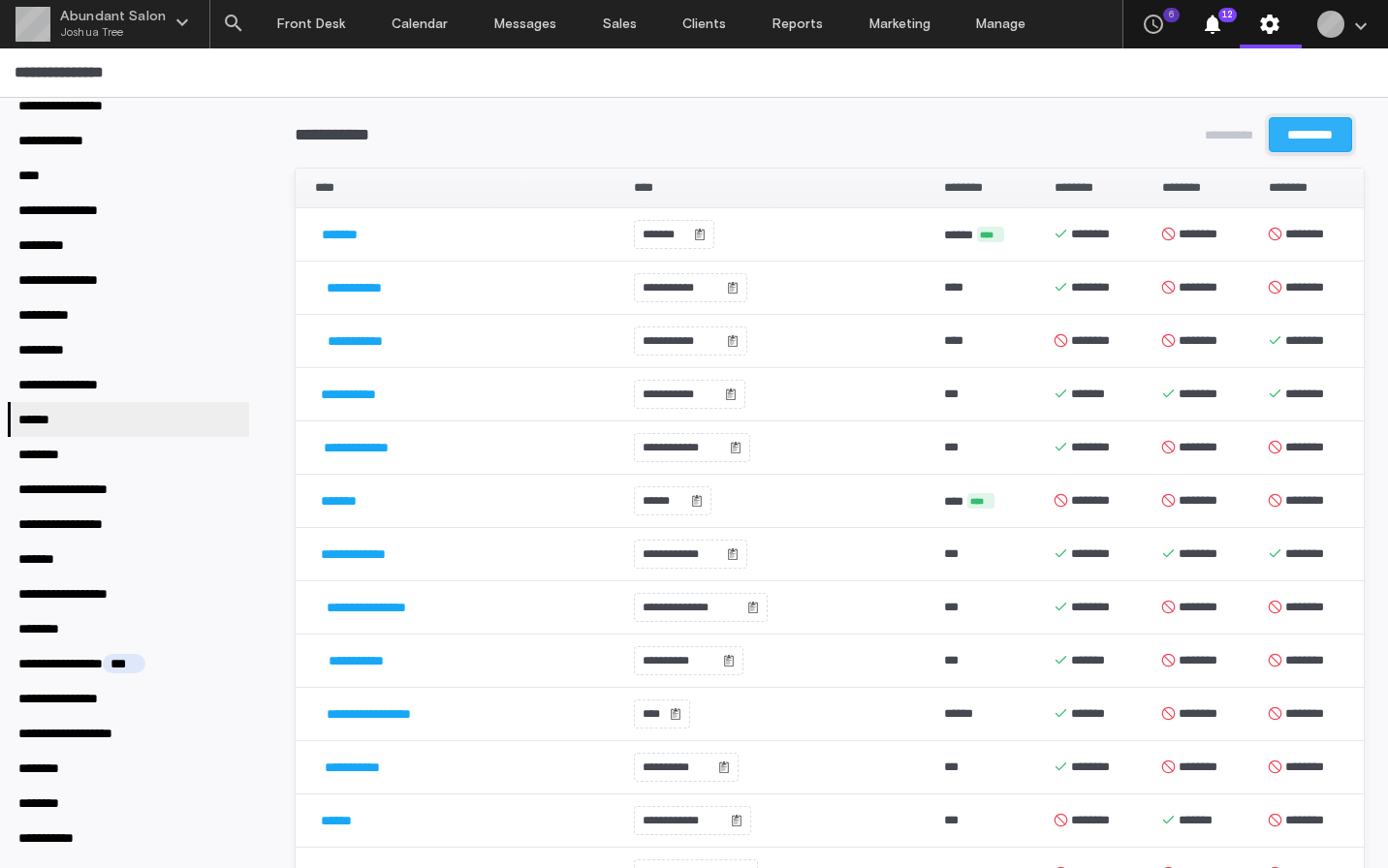 click on "*********" at bounding box center [1310, 135] 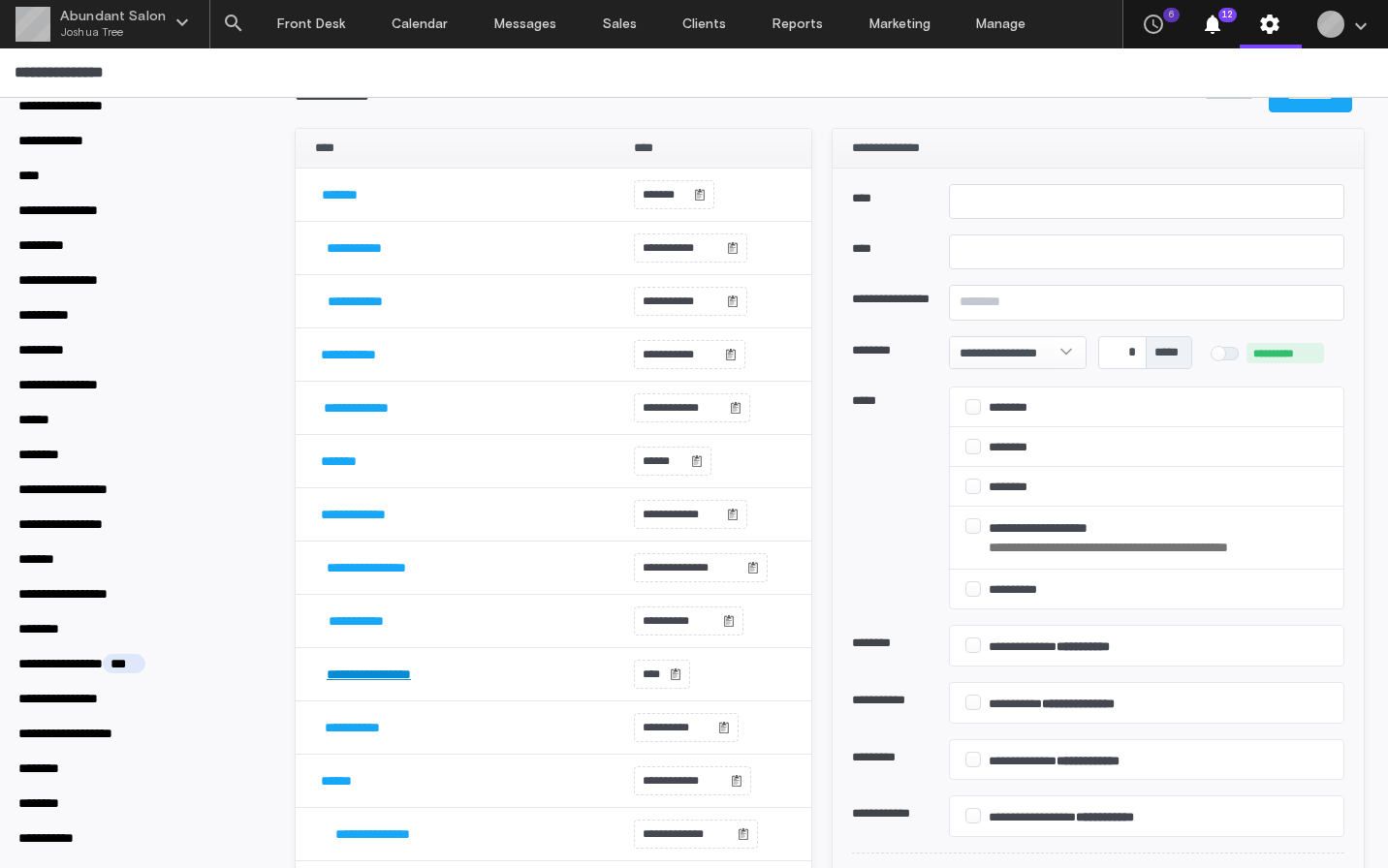 scroll, scrollTop: 0, scrollLeft: 0, axis: both 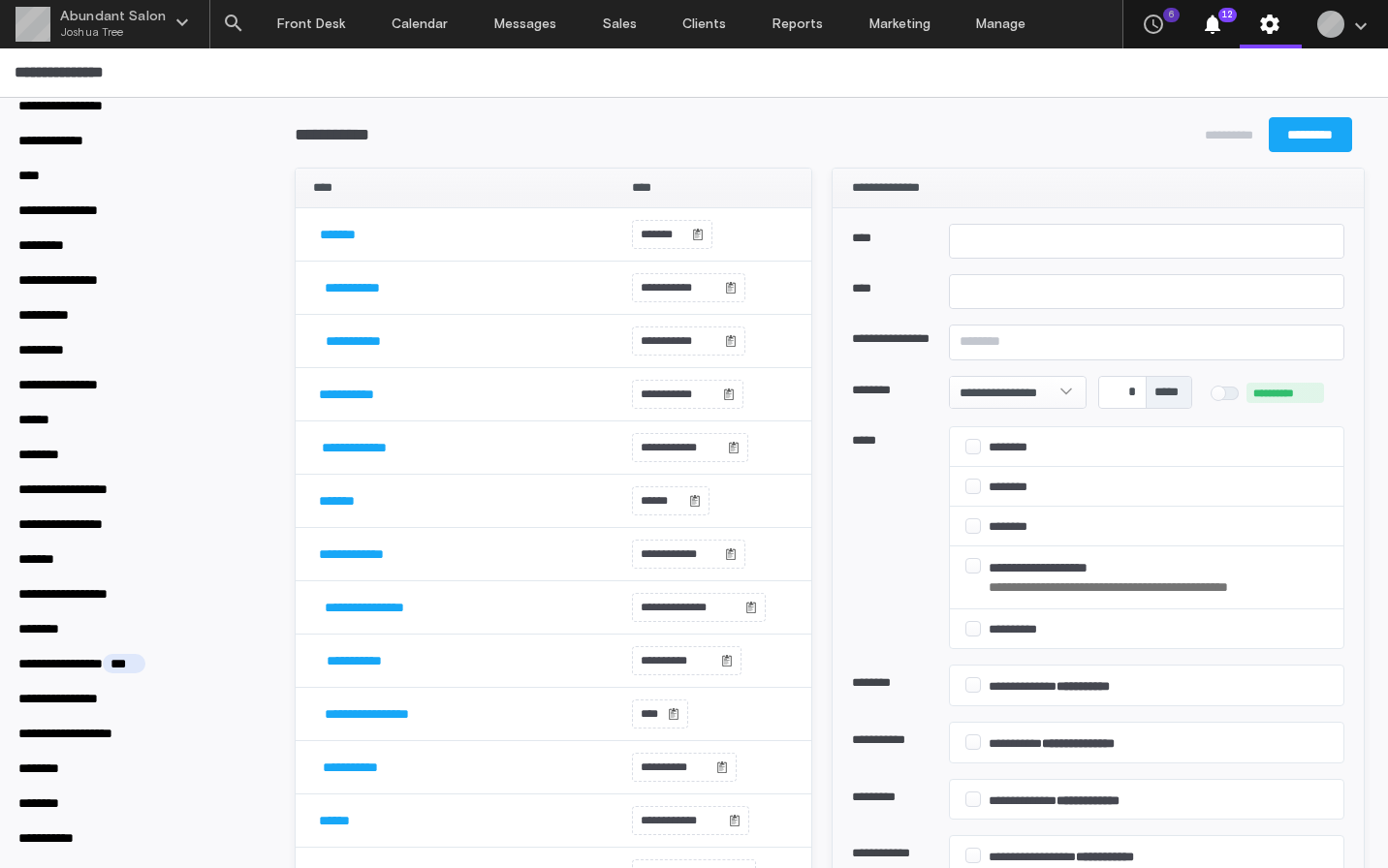 click on "**********" at bounding box center [830, 7867] 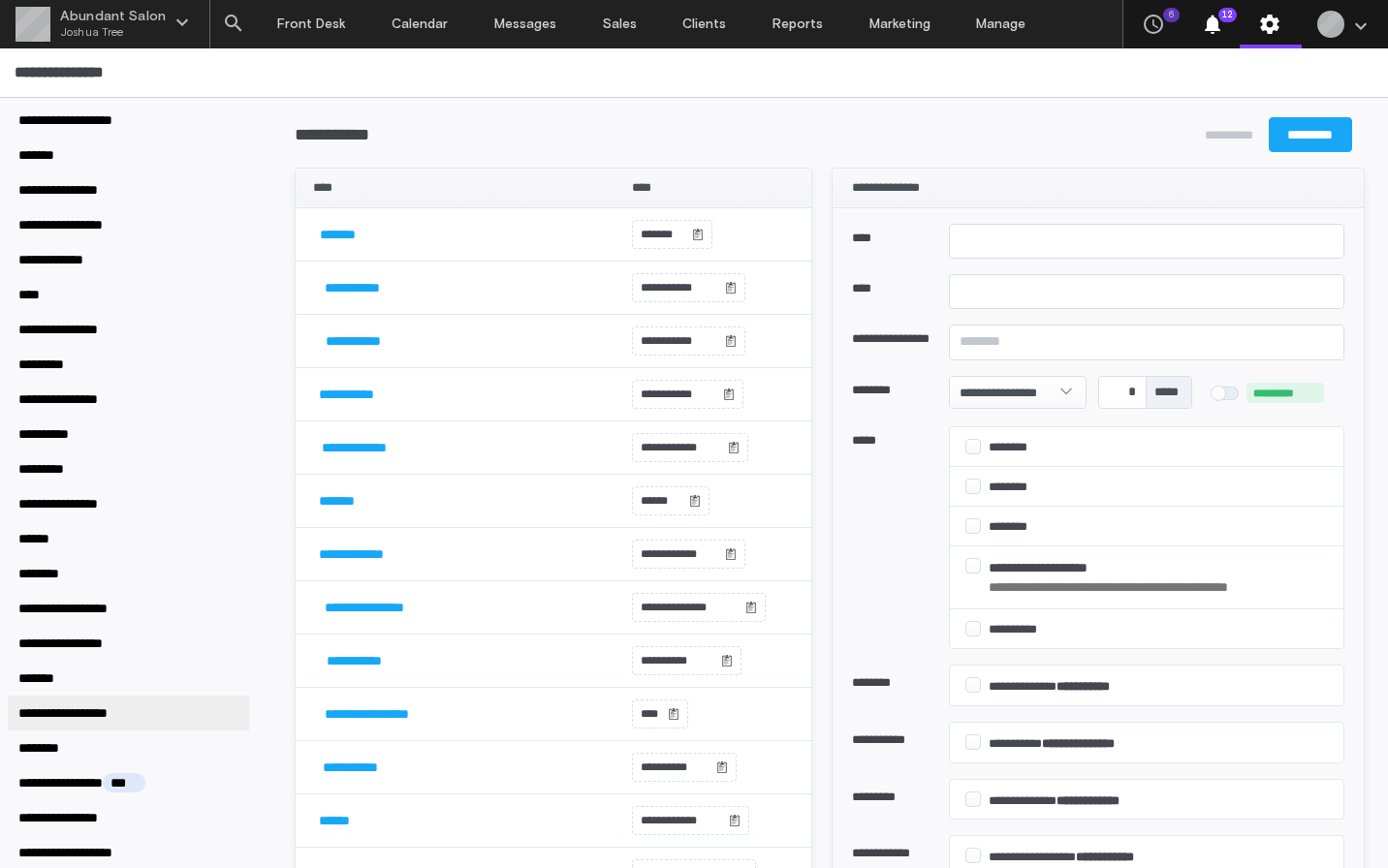 scroll, scrollTop: 0, scrollLeft: 0, axis: both 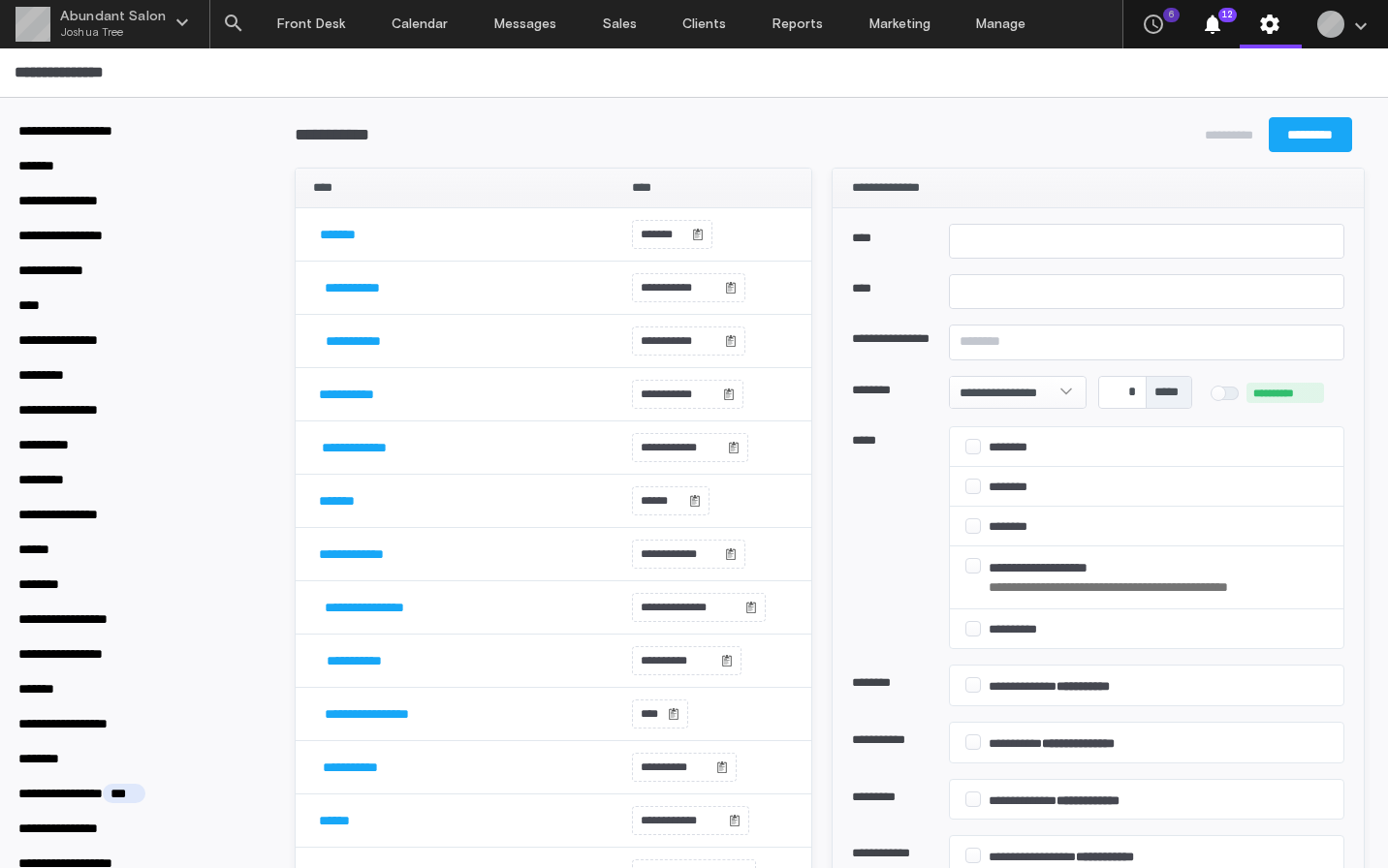 drag, startPoint x: 1269, startPoint y: 195, endPoint x: 1244, endPoint y: 194, distance: 25.019992 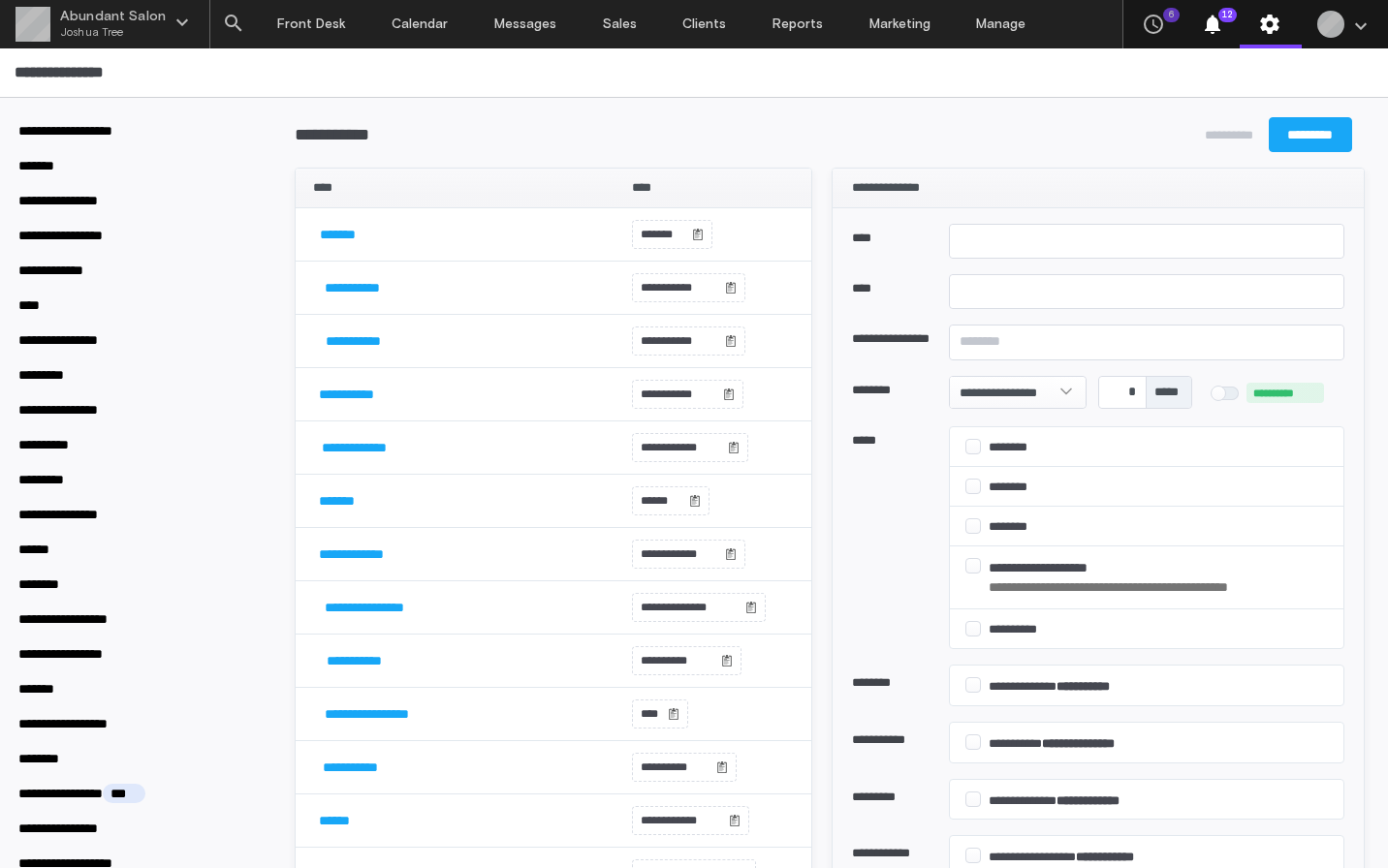 click on "**********" at bounding box center [1098, 188] 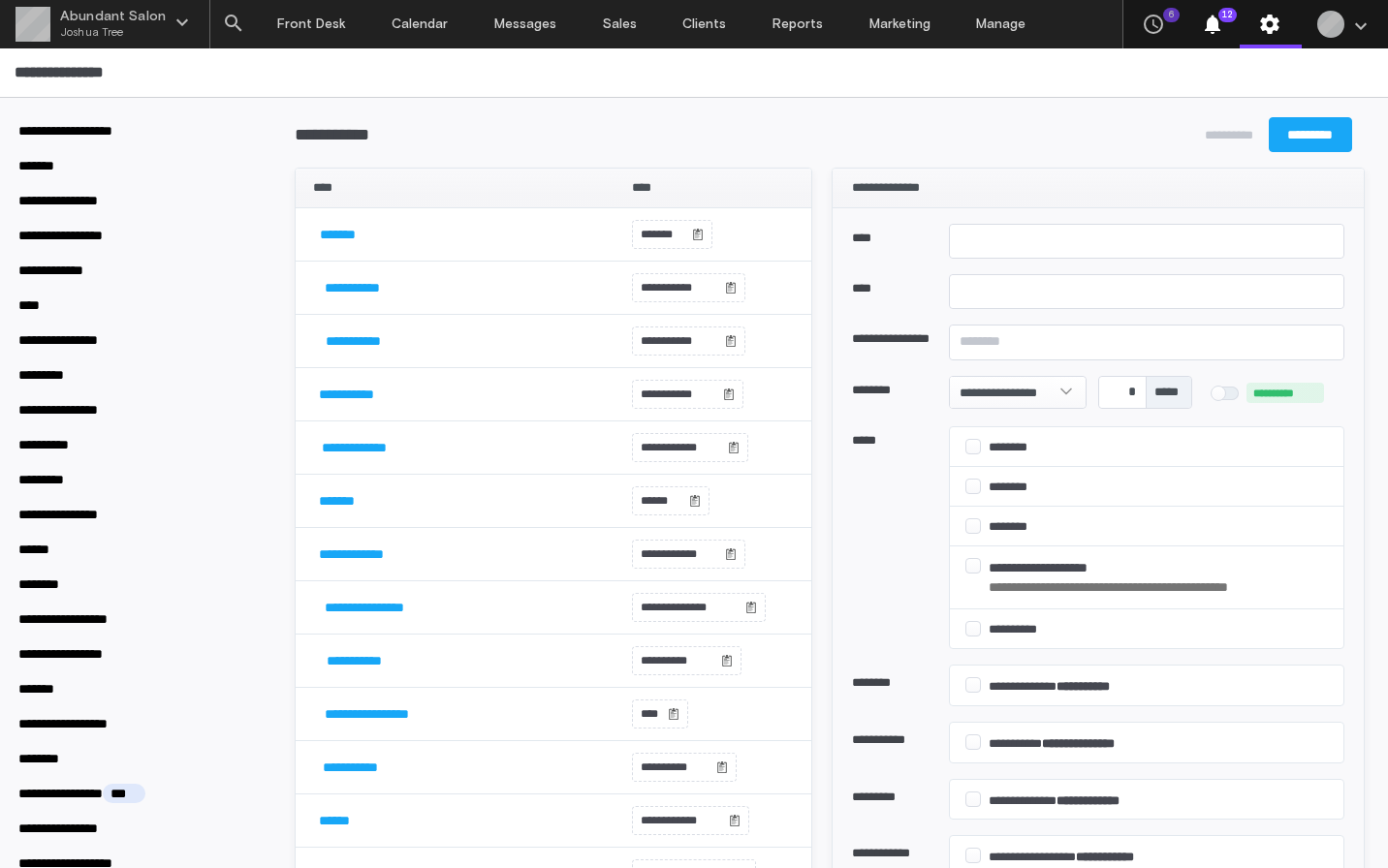 click on "**********" at bounding box center [749, 135] 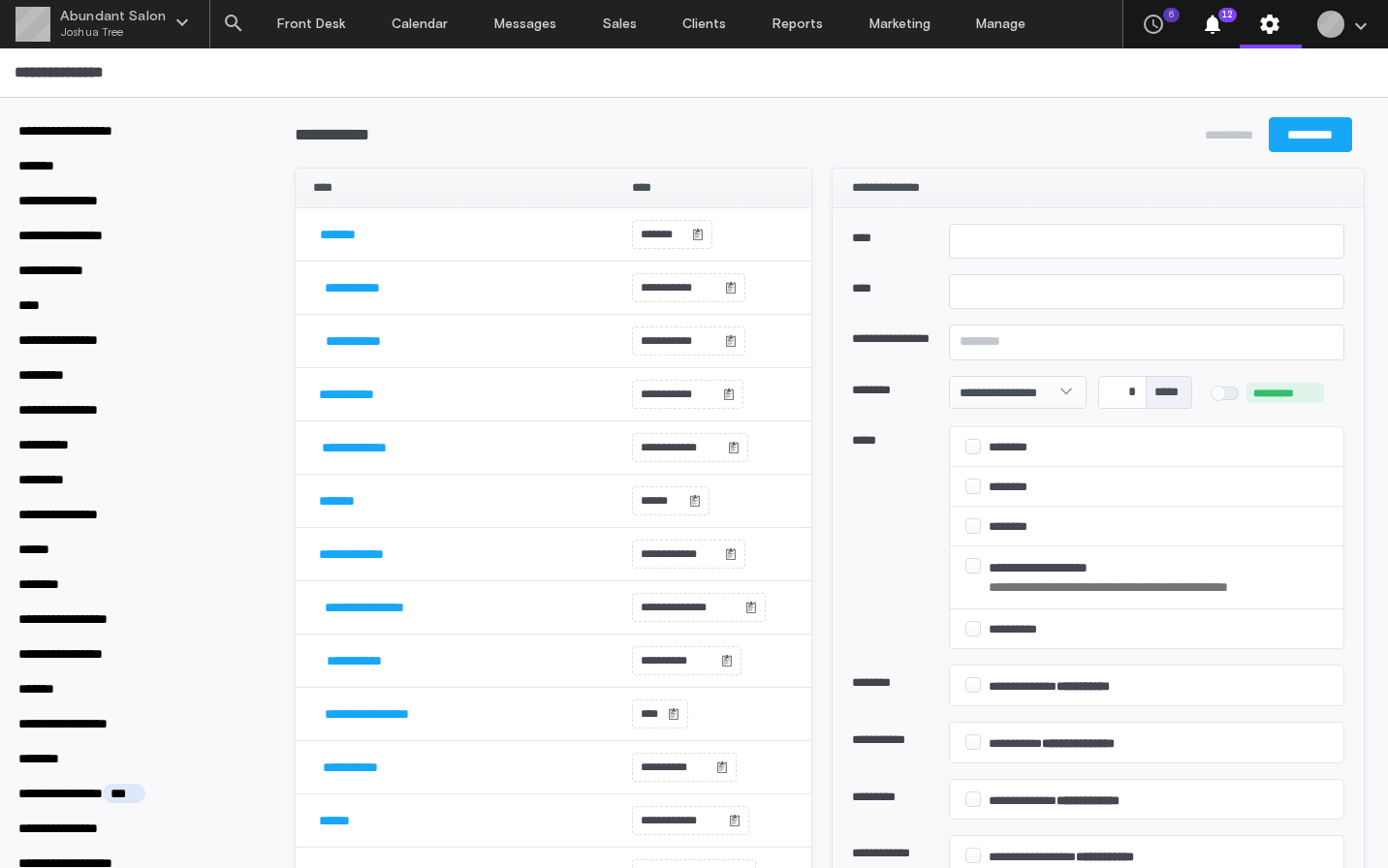 scroll, scrollTop: 0, scrollLeft: 10, axis: horizontal 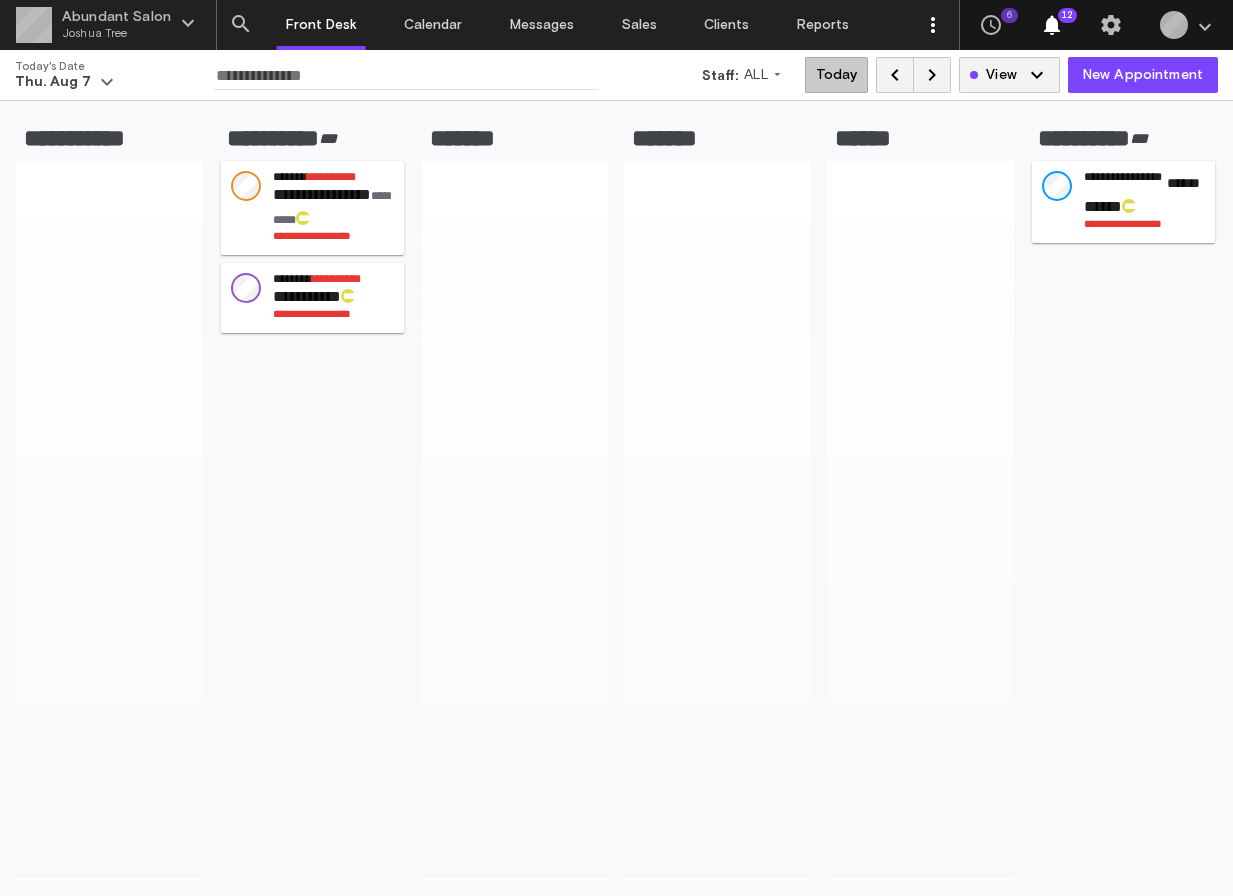 click on "" 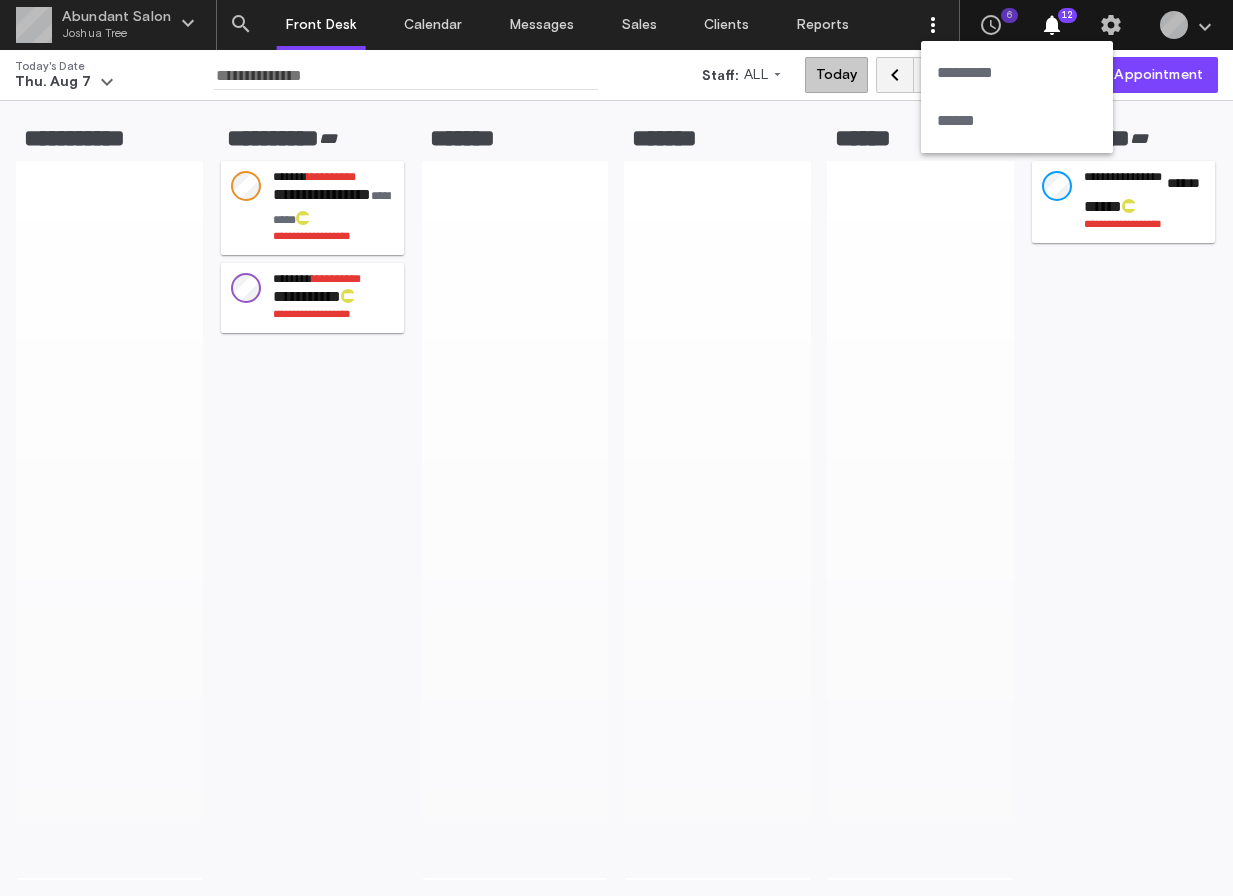 drag, startPoint x: 810, startPoint y: 22, endPoint x: 857, endPoint y: 31, distance: 47.853943 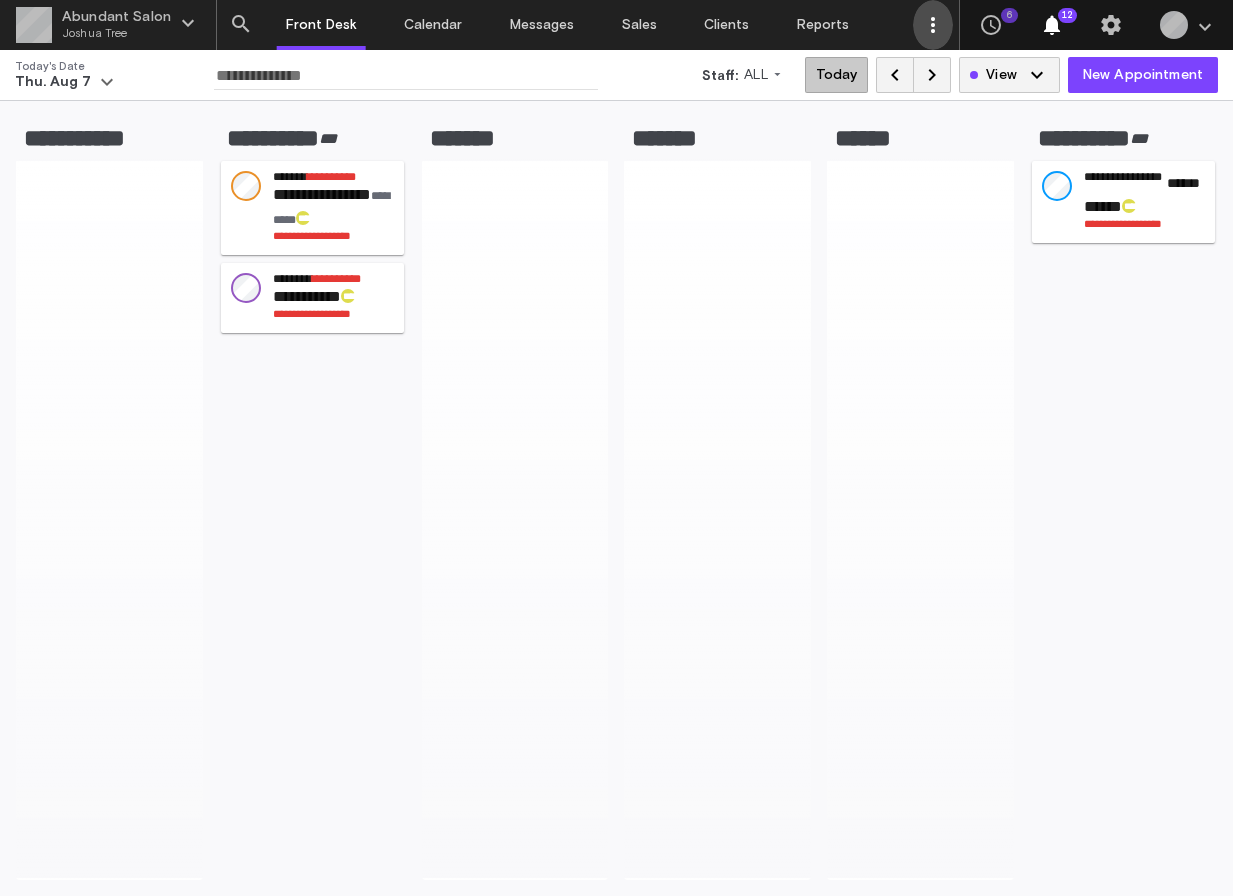click on "" 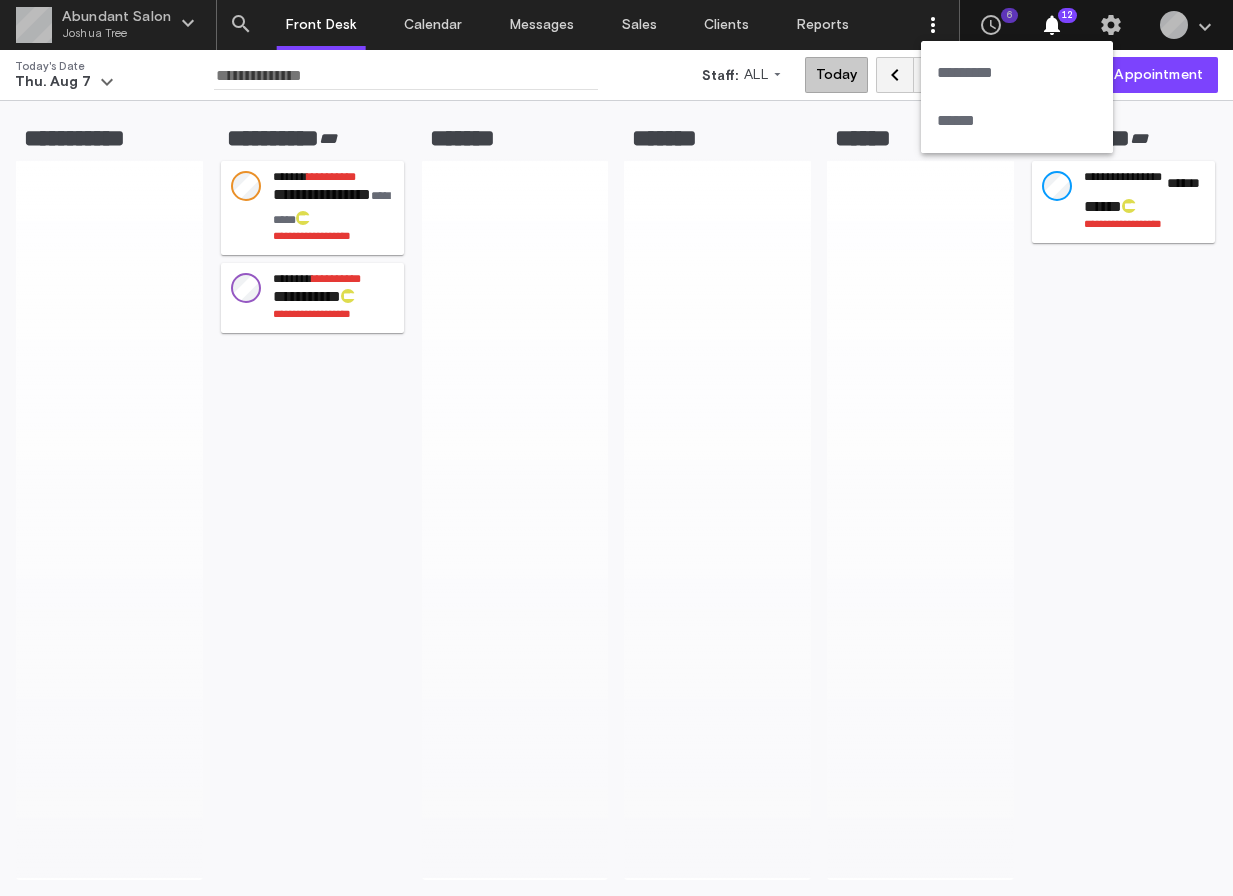 click at bounding box center [616, 448] 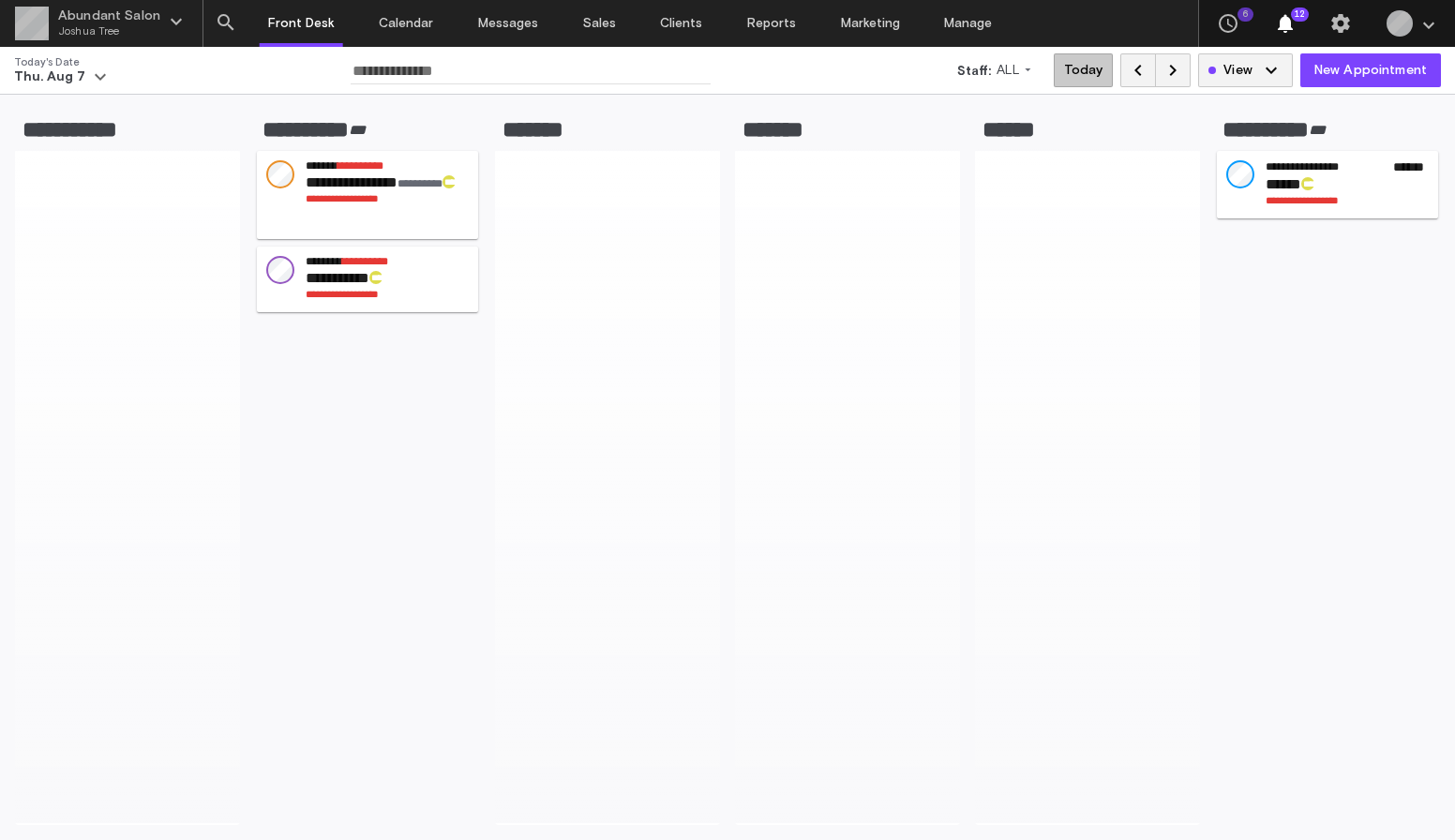 drag, startPoint x: 644, startPoint y: 334, endPoint x: 614, endPoint y: 328, distance: 30.59412 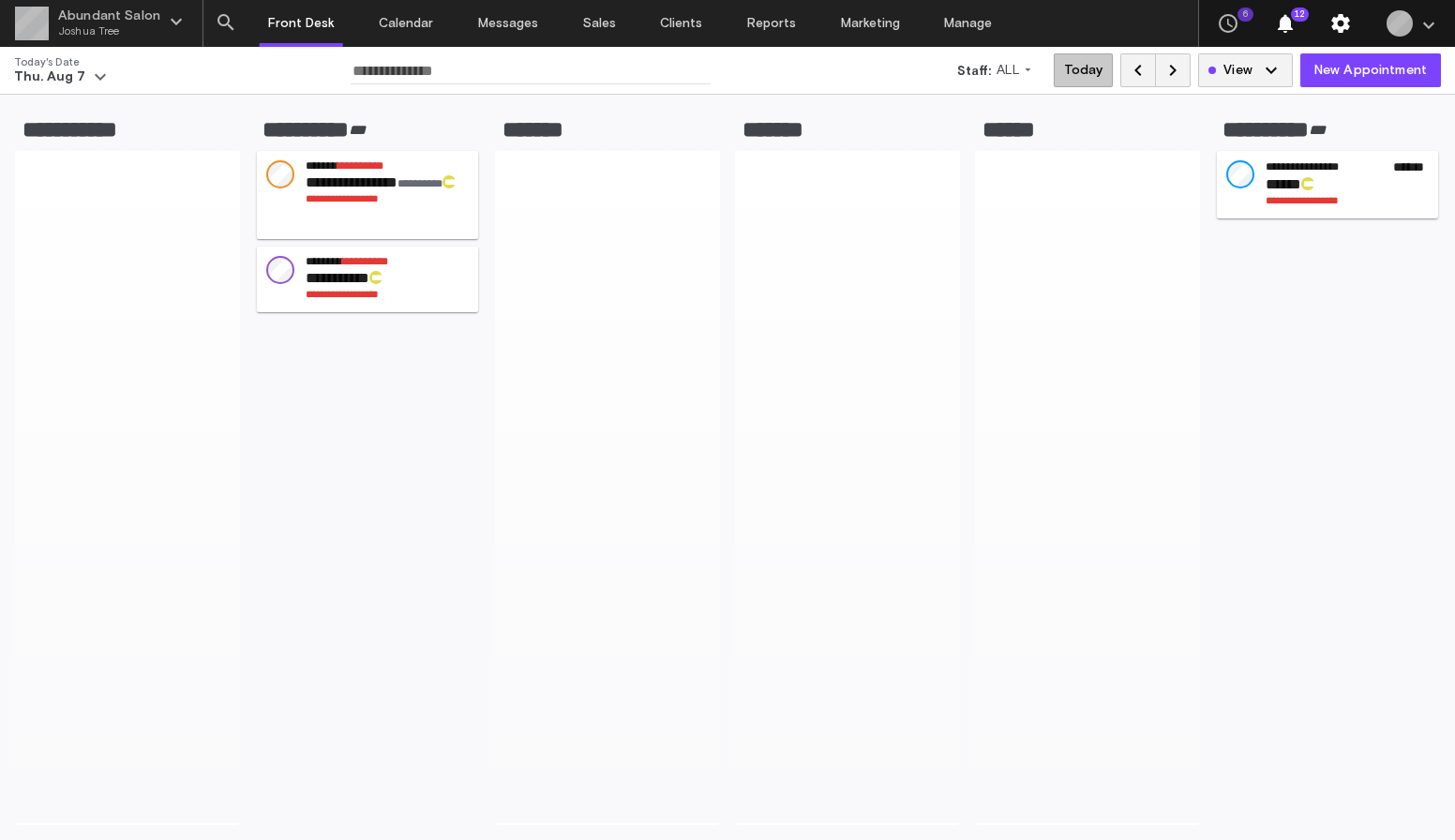 drag, startPoint x: 1329, startPoint y: 32, endPoint x: 1288, endPoint y: 42, distance: 42.2019 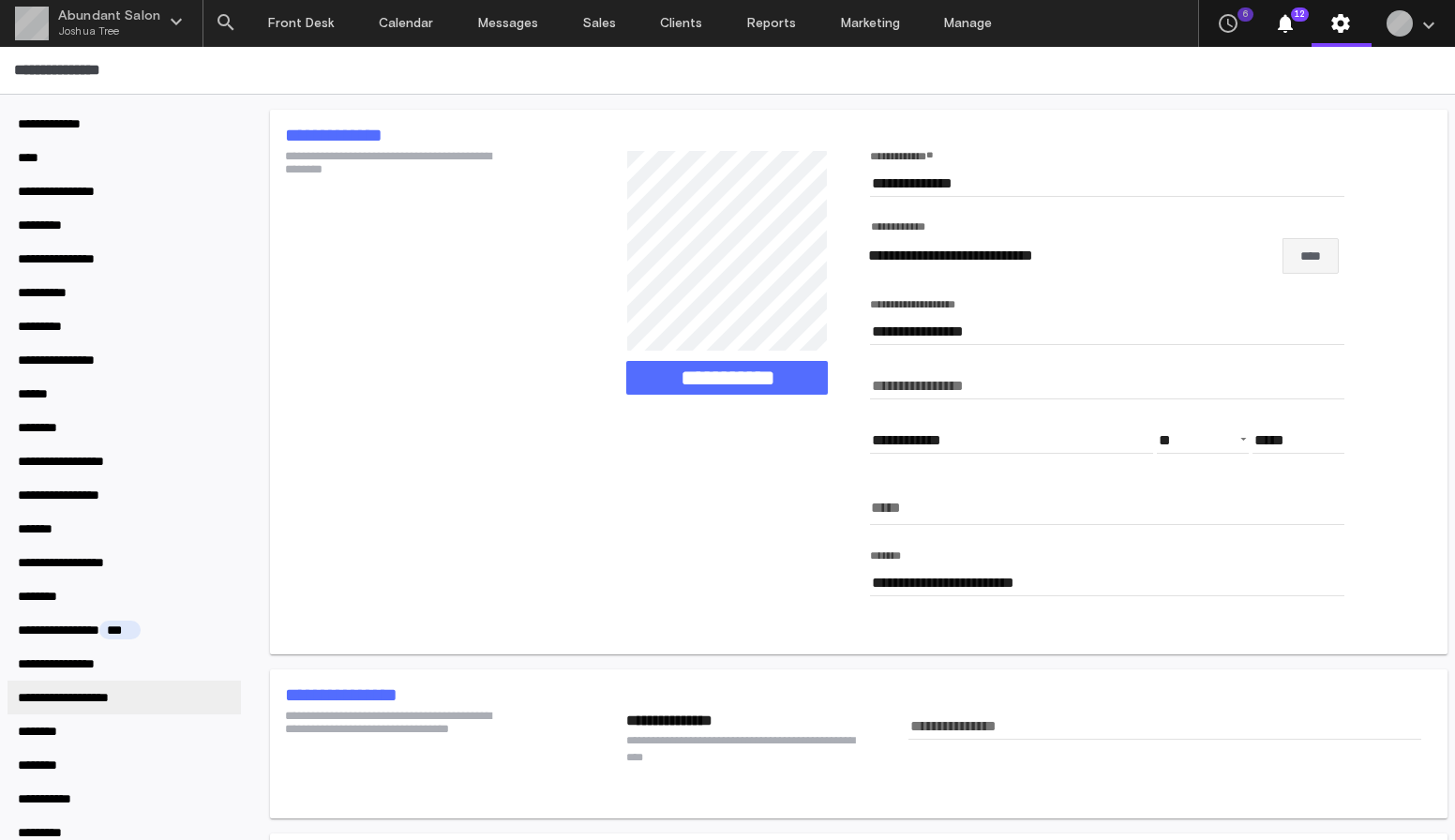 scroll, scrollTop: 181, scrollLeft: 0, axis: vertical 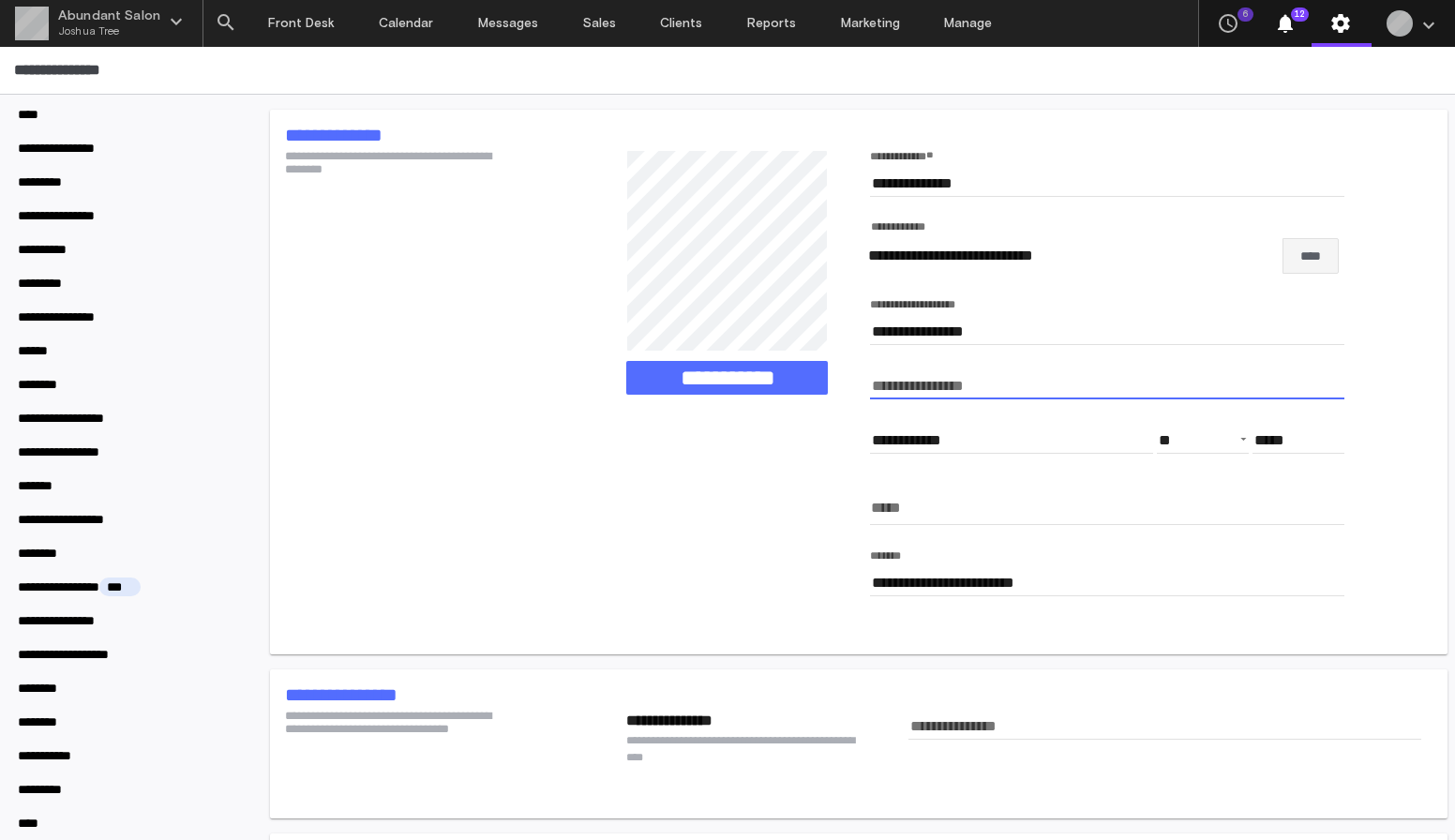 click at bounding box center (1107, 385) 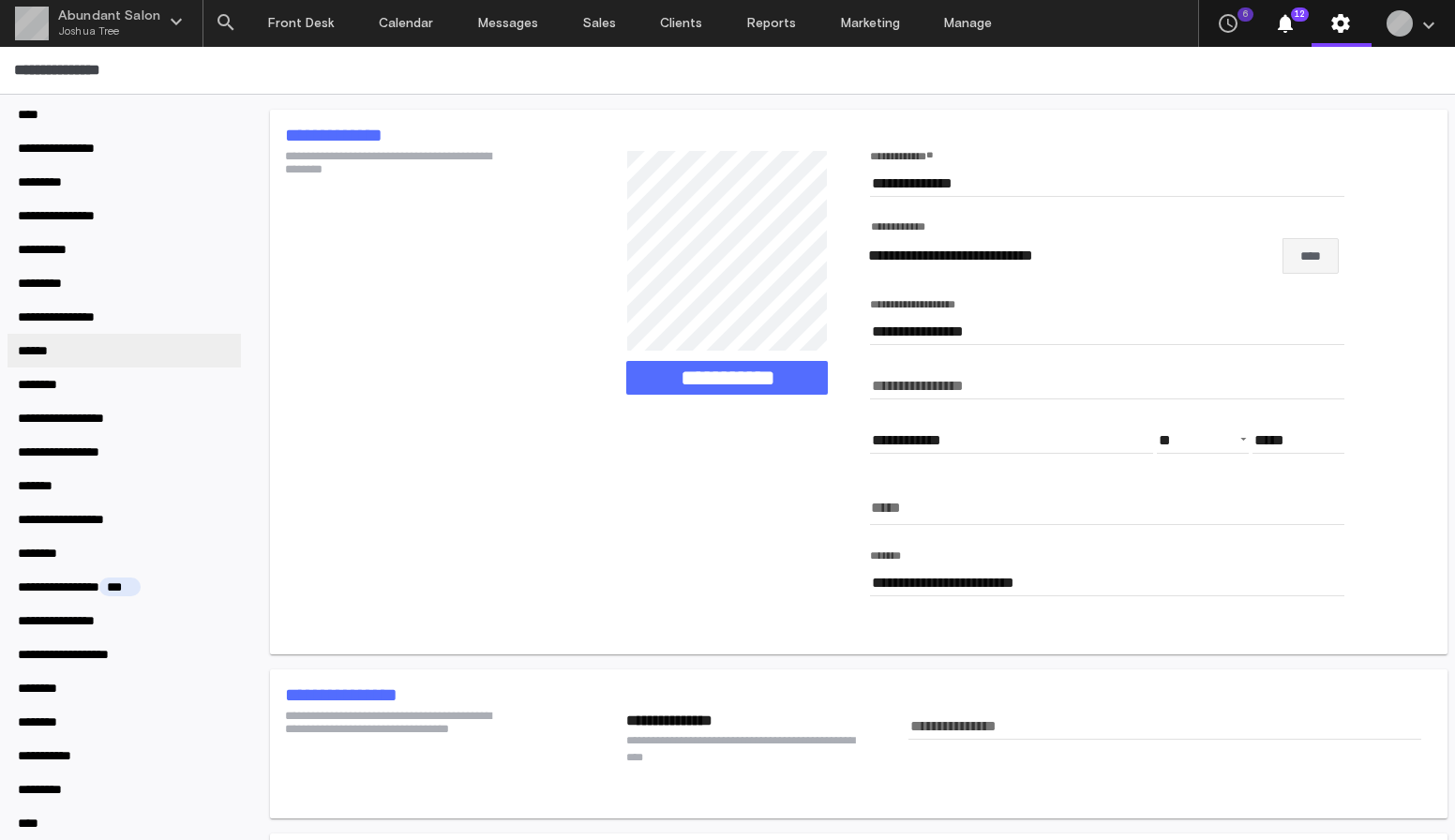 click on "******" at bounding box center (124, 351) 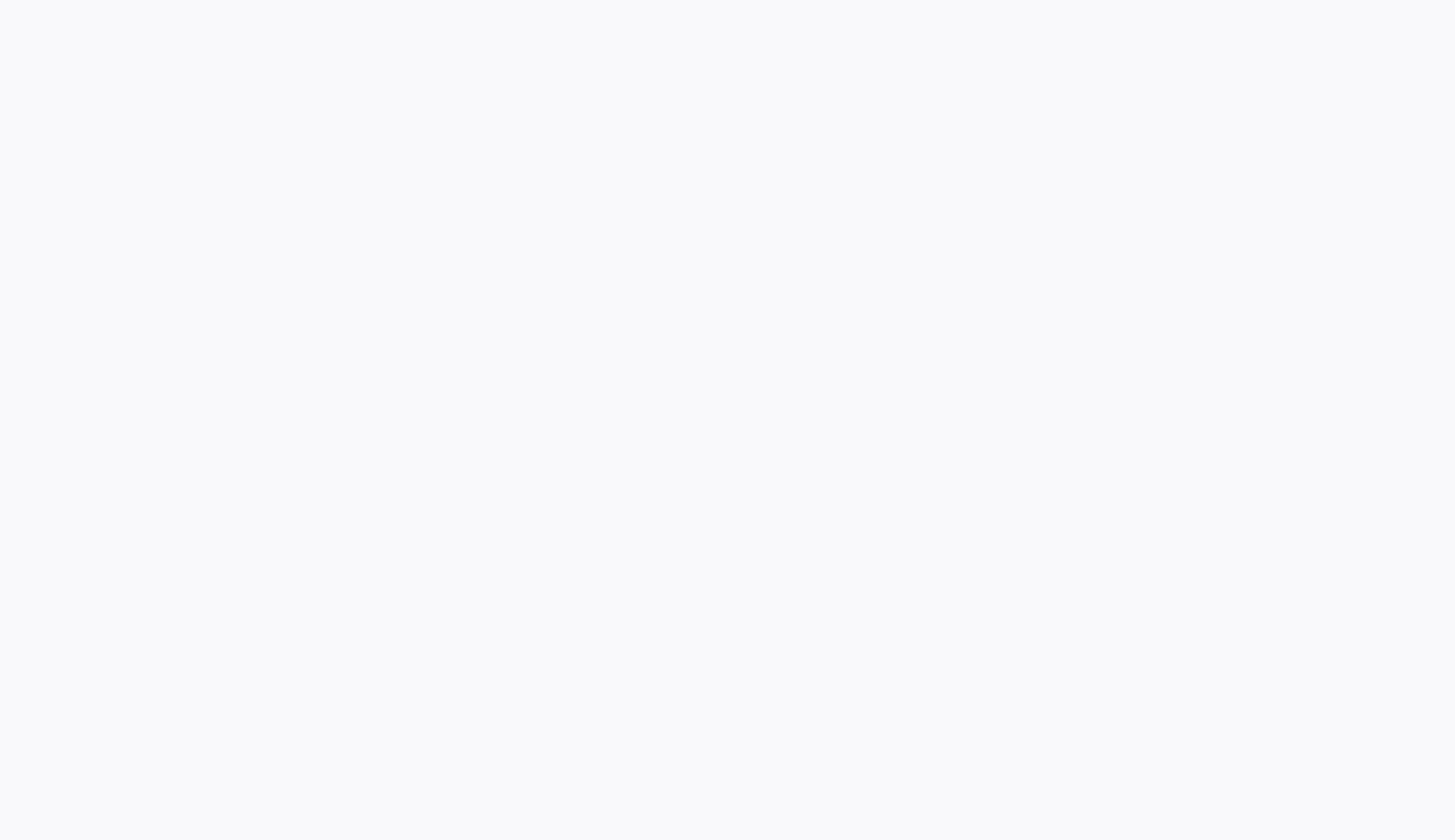 scroll, scrollTop: 0, scrollLeft: 0, axis: both 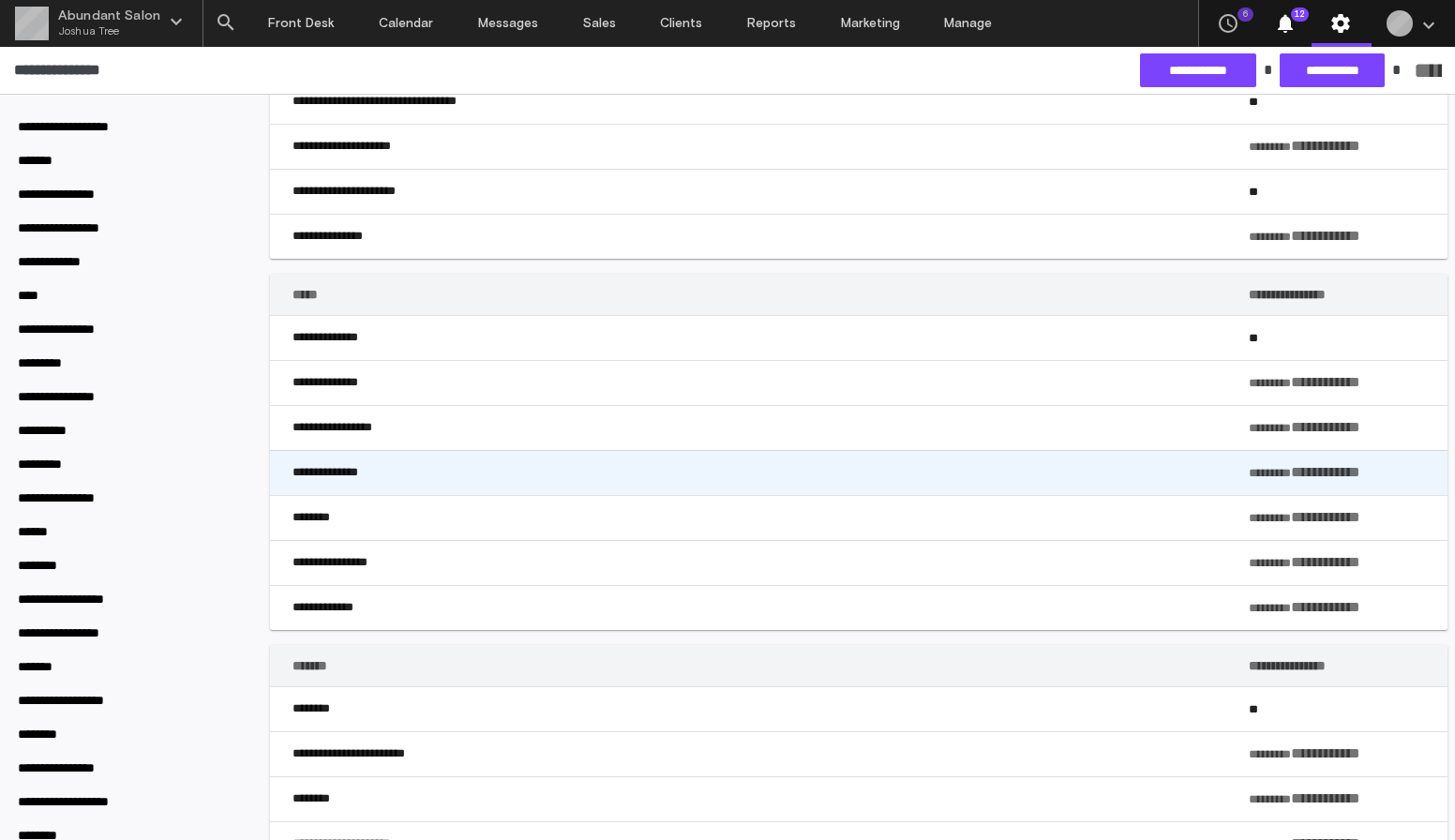 click on "**********" at bounding box center [759, 472] 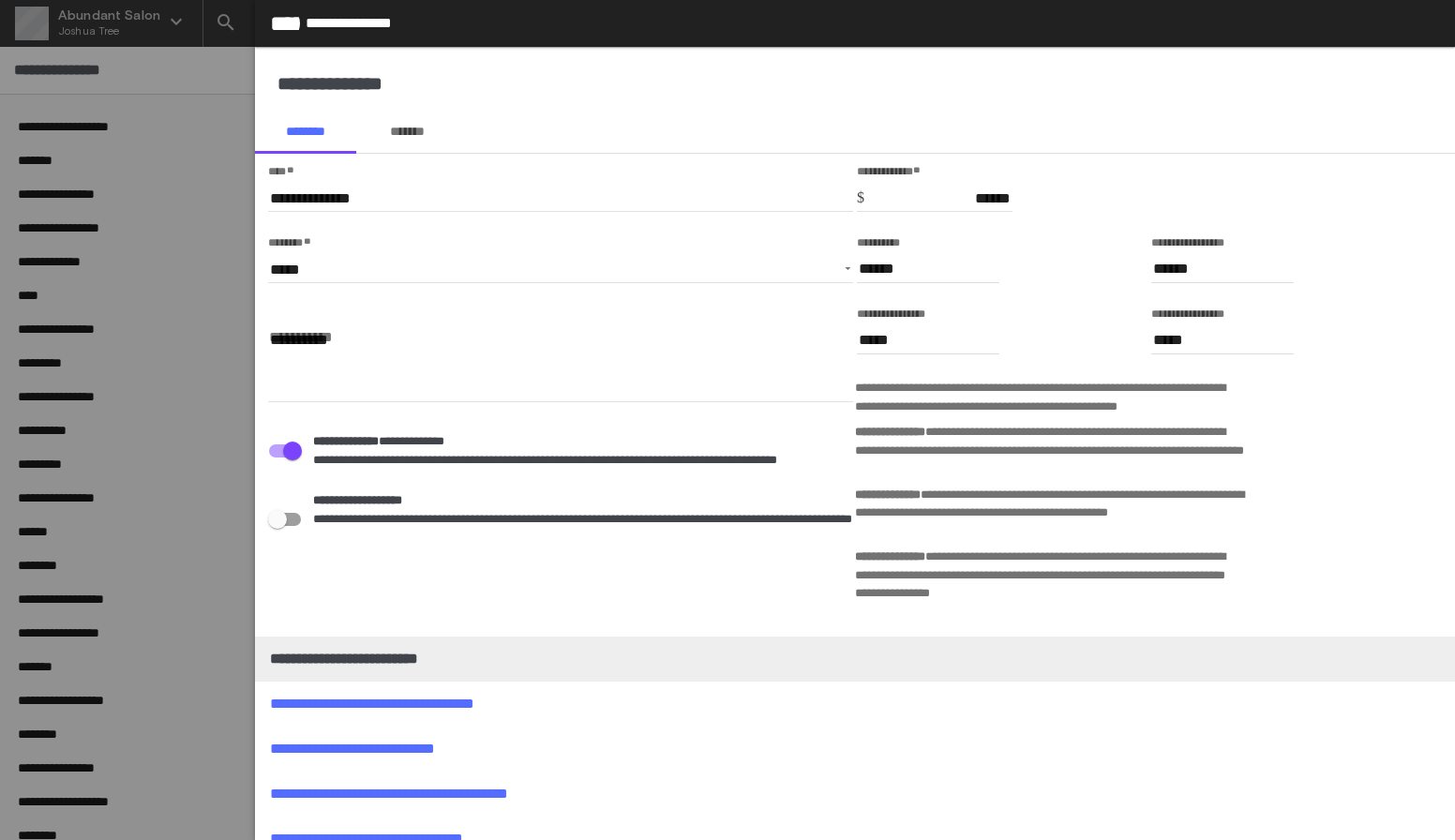 click on "*******" at bounding box center (407, 131) 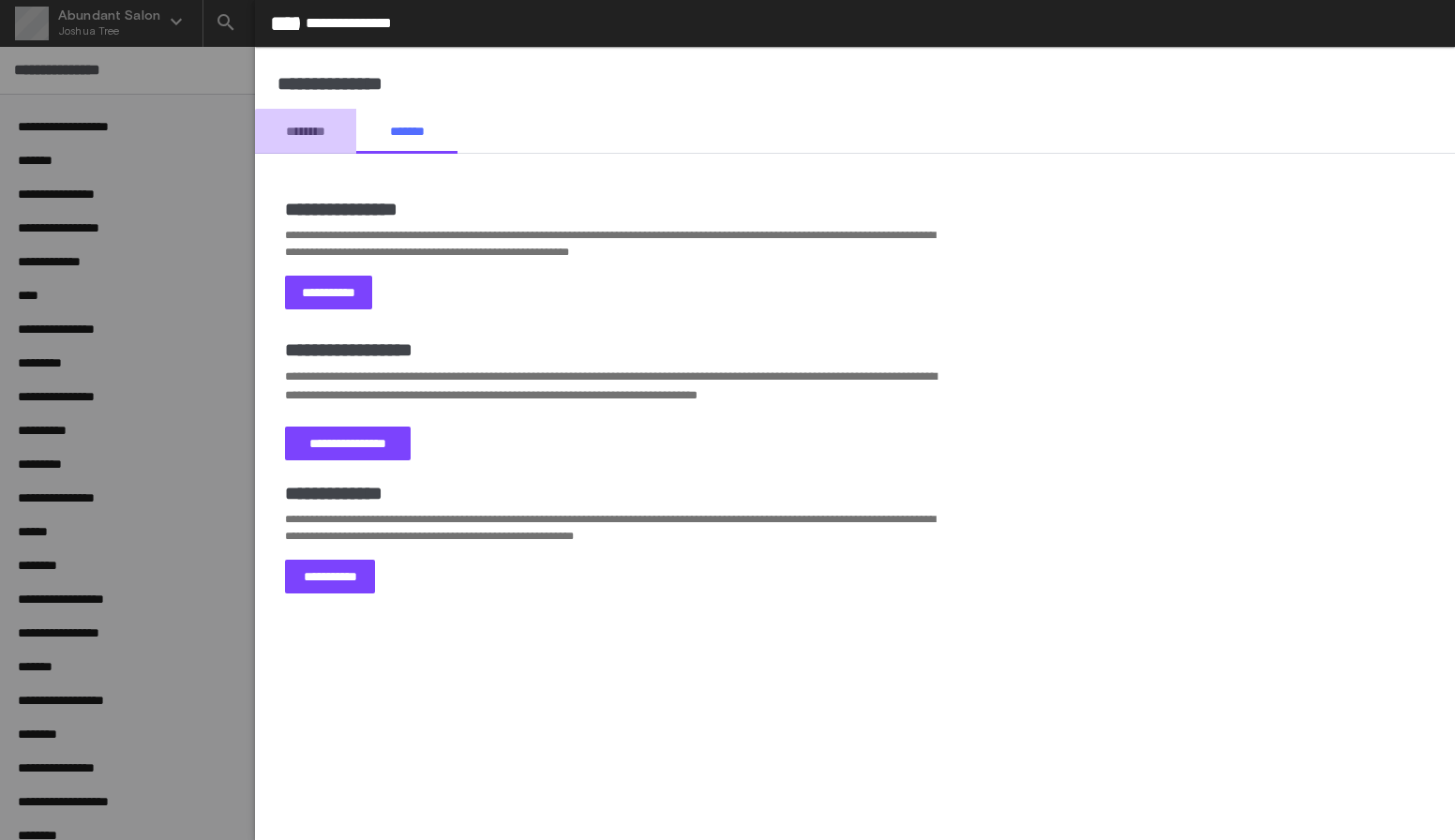 drag, startPoint x: 296, startPoint y: 136, endPoint x: 378, endPoint y: 212, distance: 111.803399 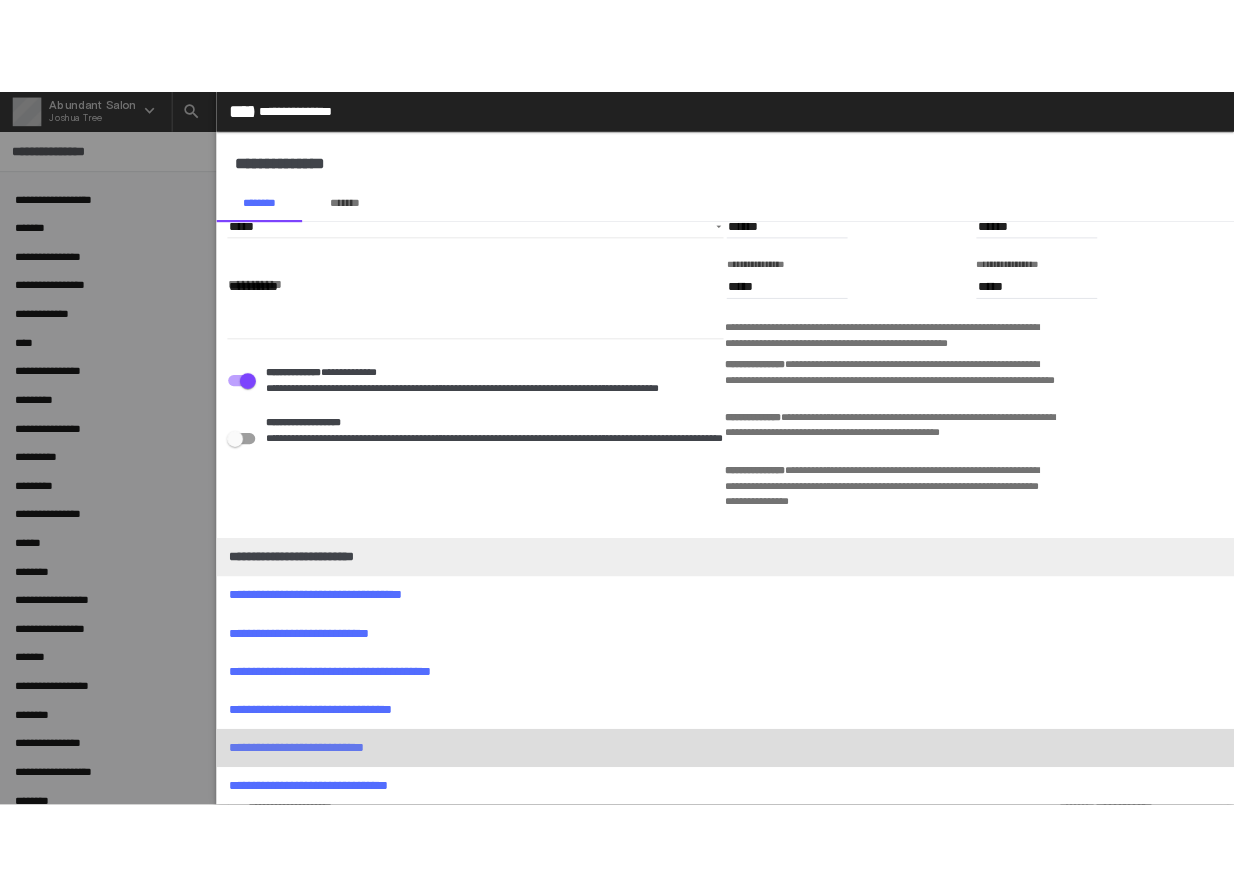 scroll, scrollTop: 247, scrollLeft: 0, axis: vertical 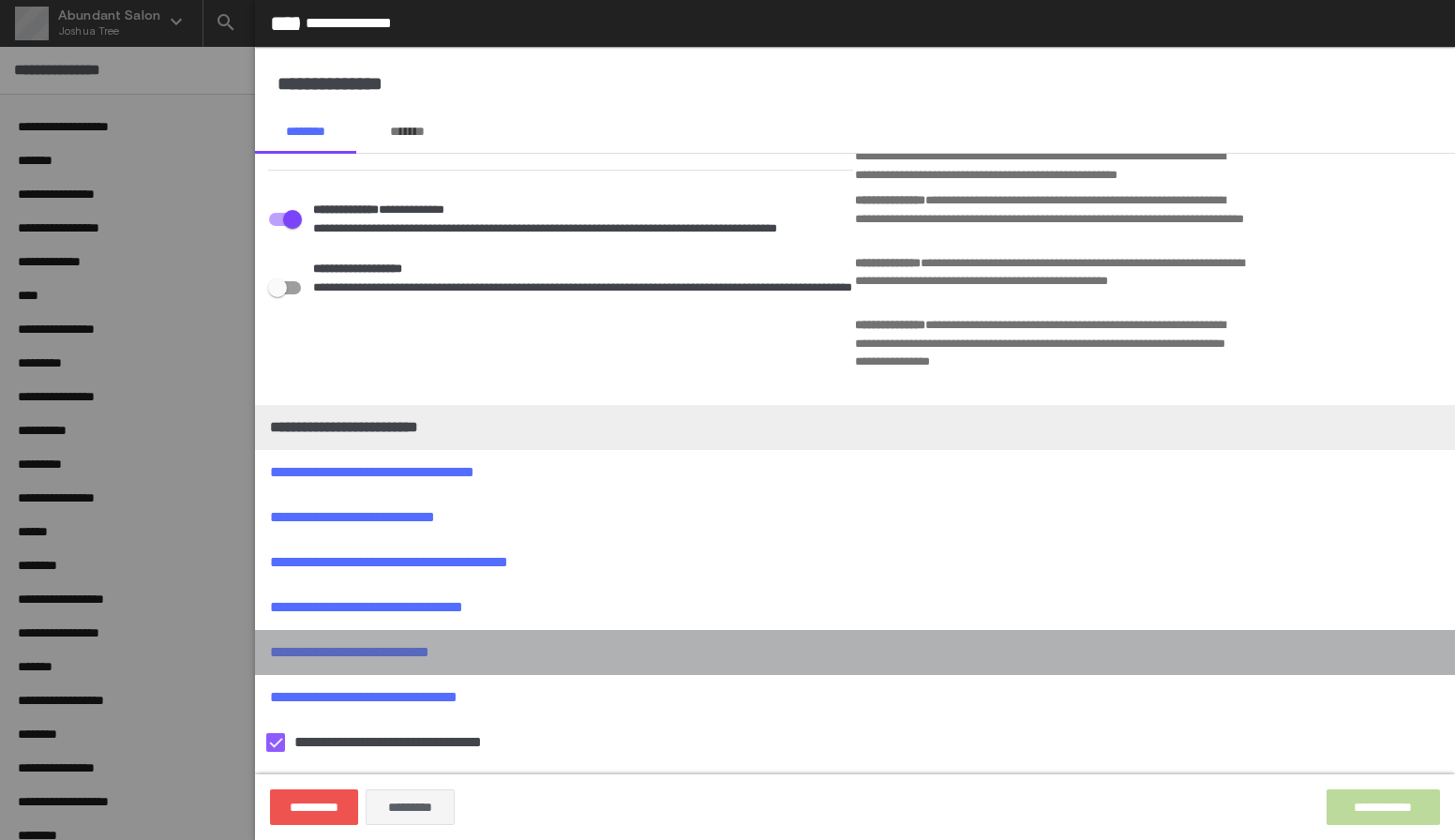 click at bounding box center [855, 652] 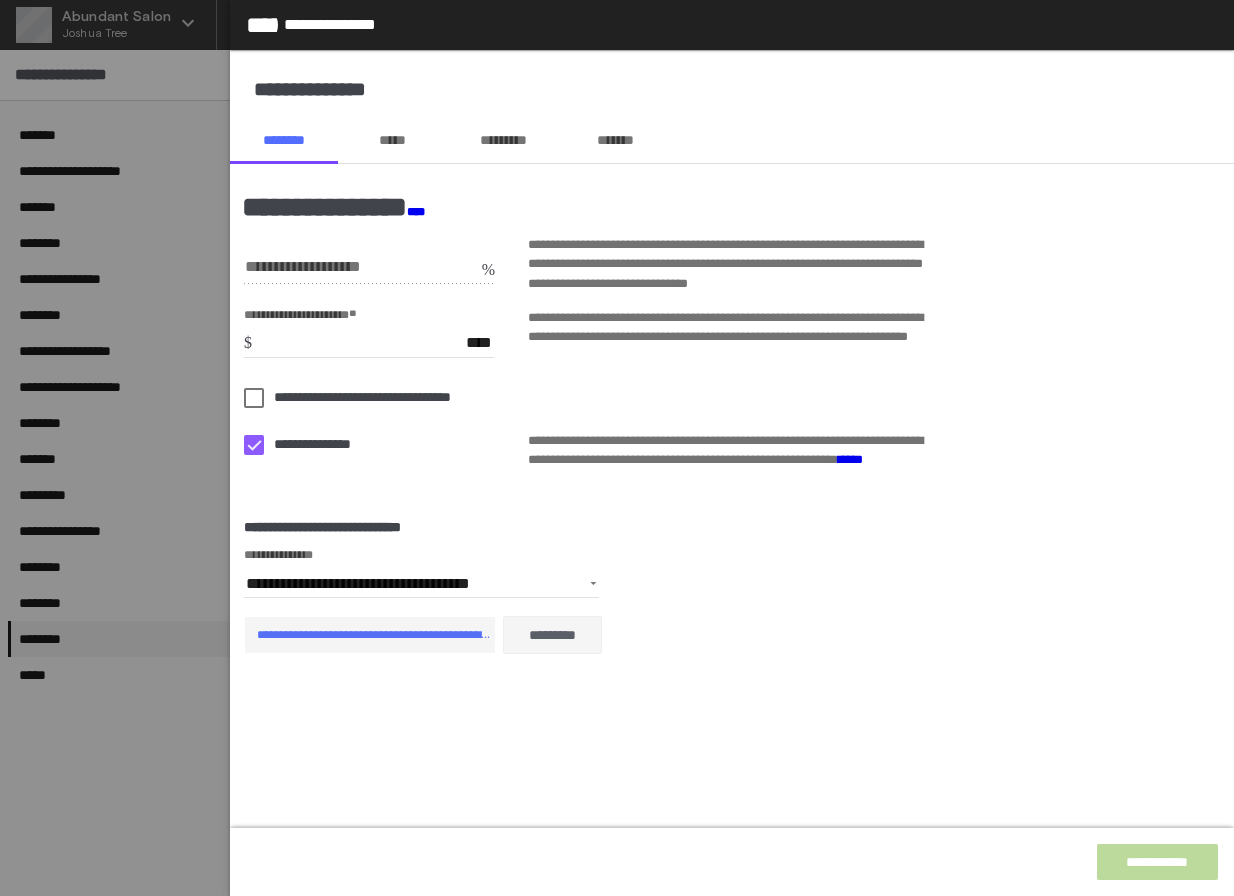click on "*****" at bounding box center (392, 140) 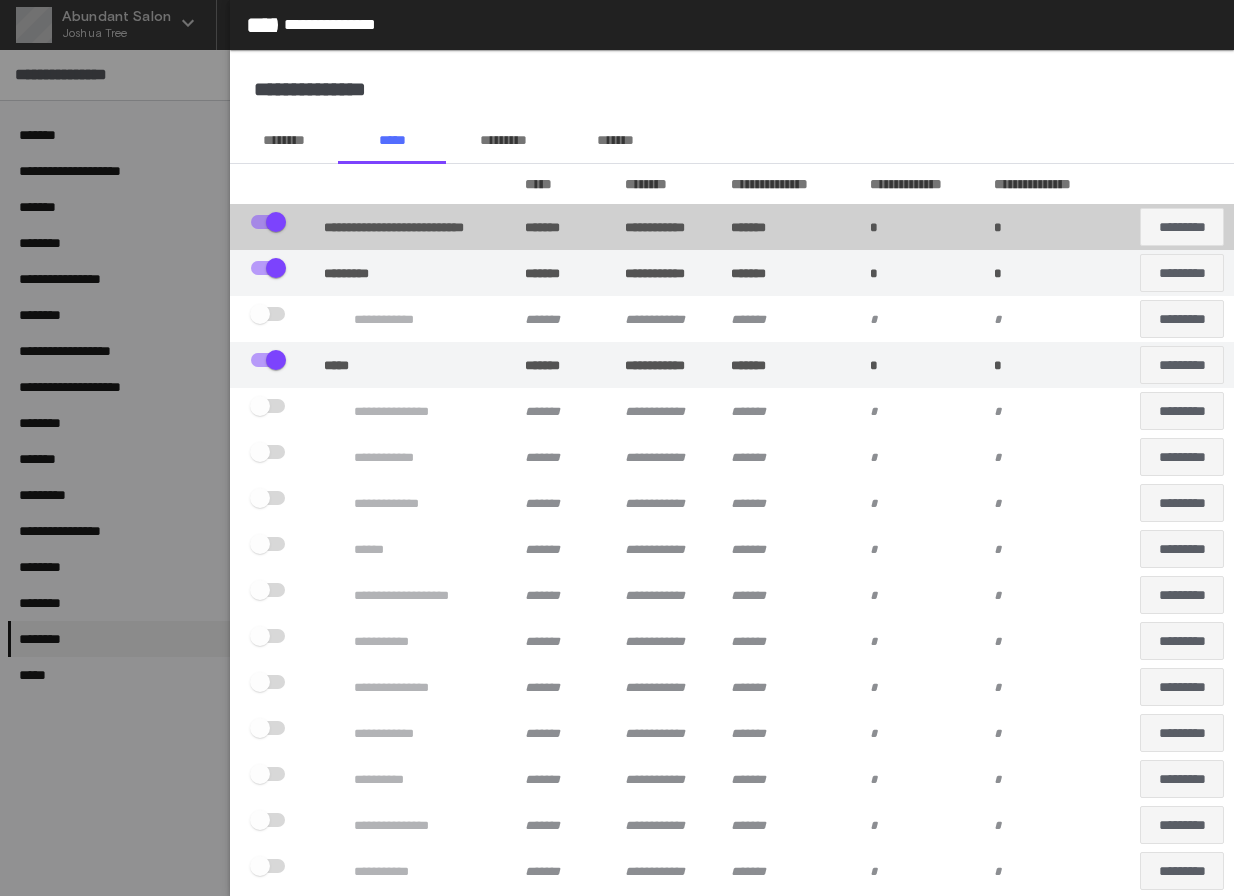 click on "********" at bounding box center (284, 140) 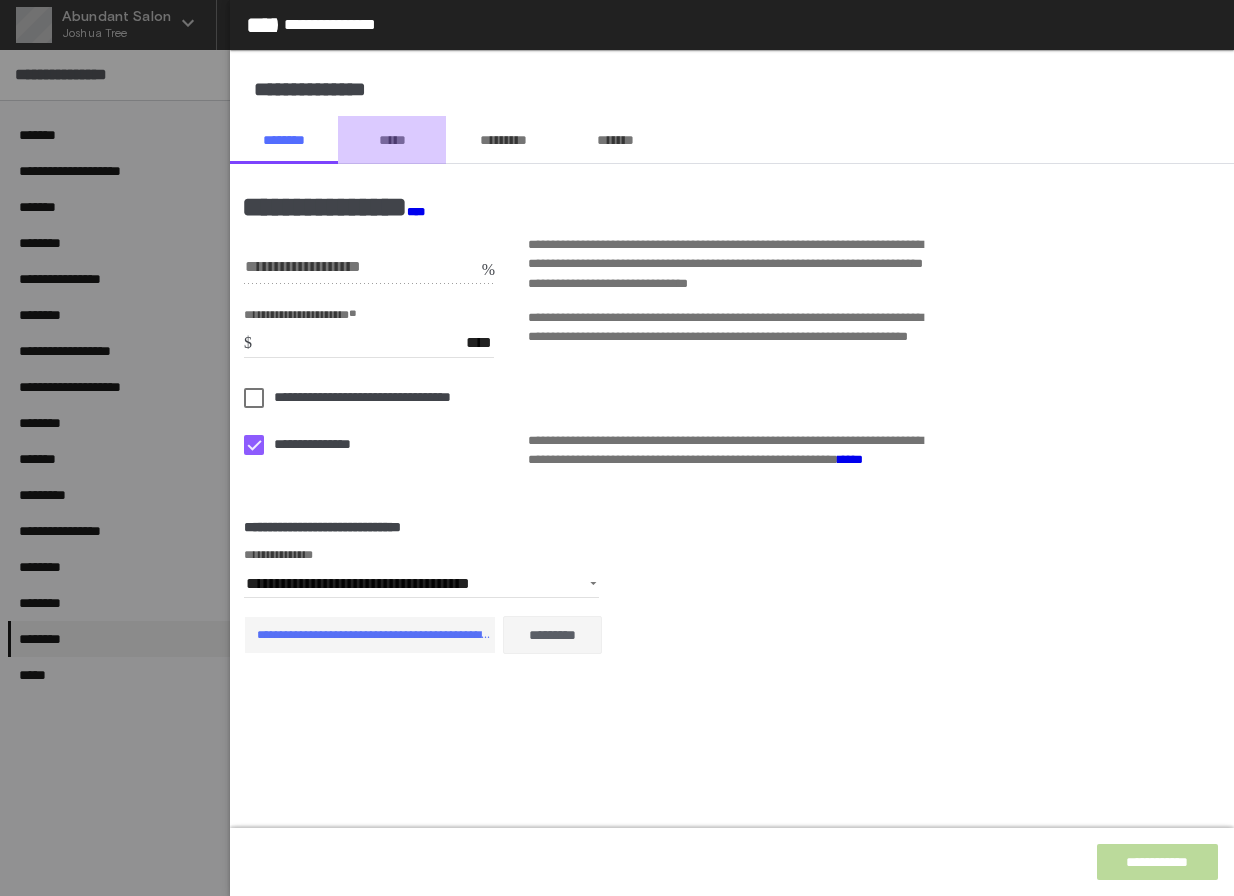 click on "*****" at bounding box center (392, 140) 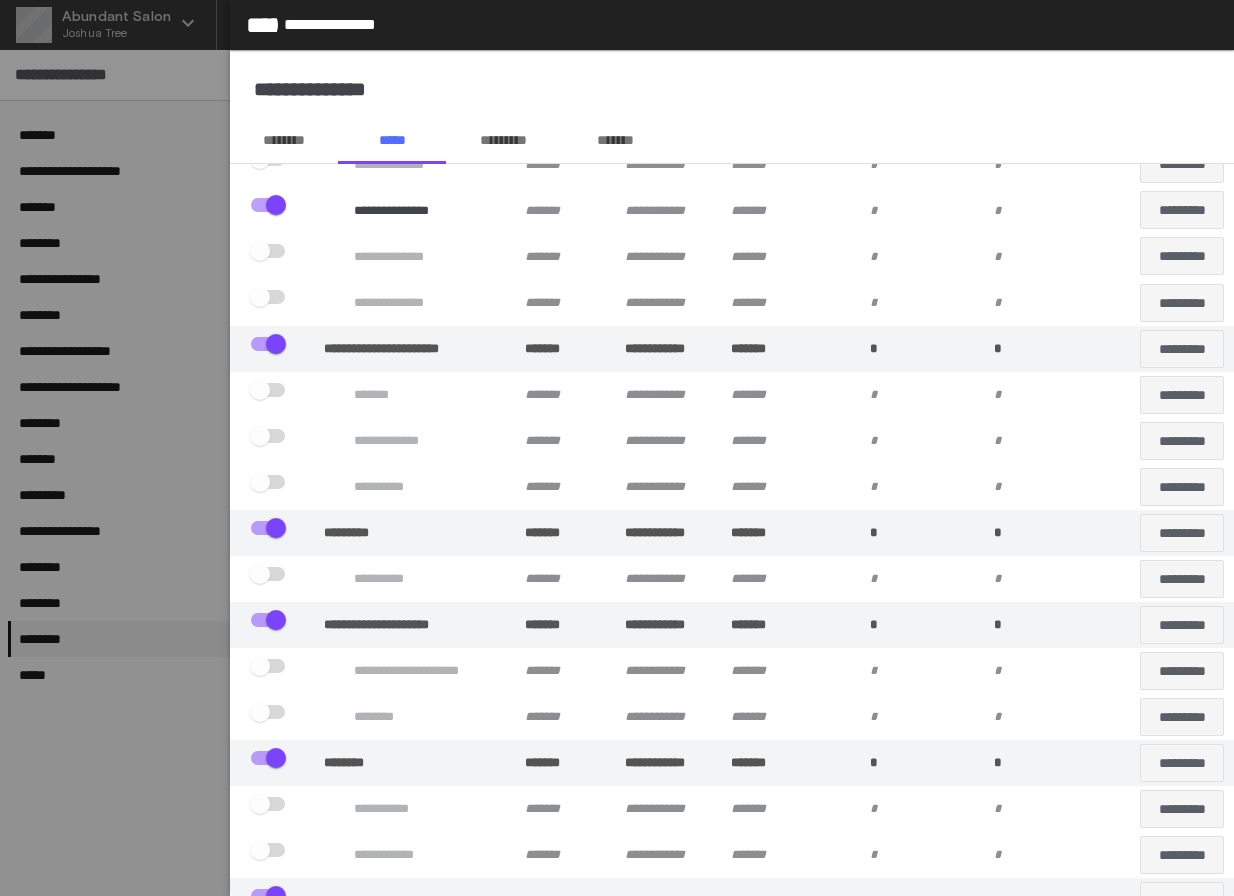 scroll, scrollTop: 8532, scrollLeft: 0, axis: vertical 